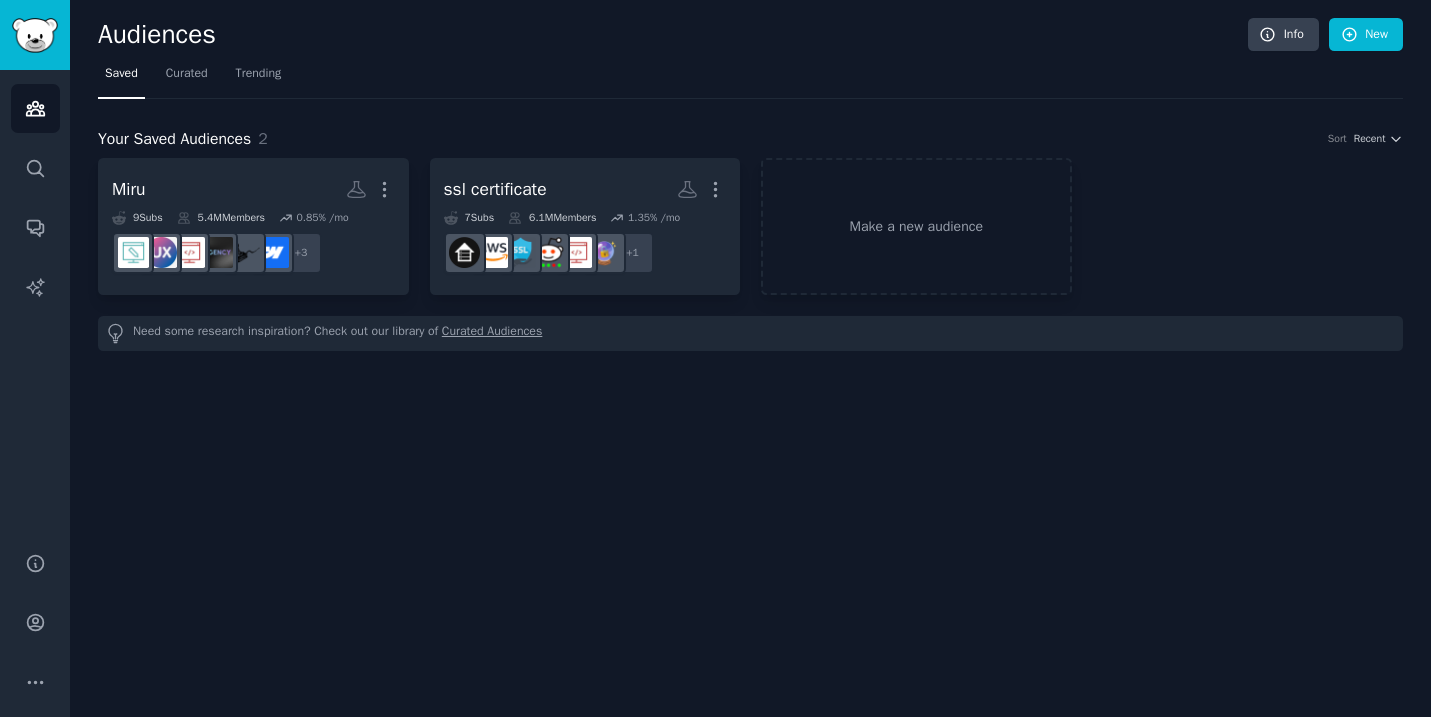 scroll, scrollTop: 0, scrollLeft: 0, axis: both 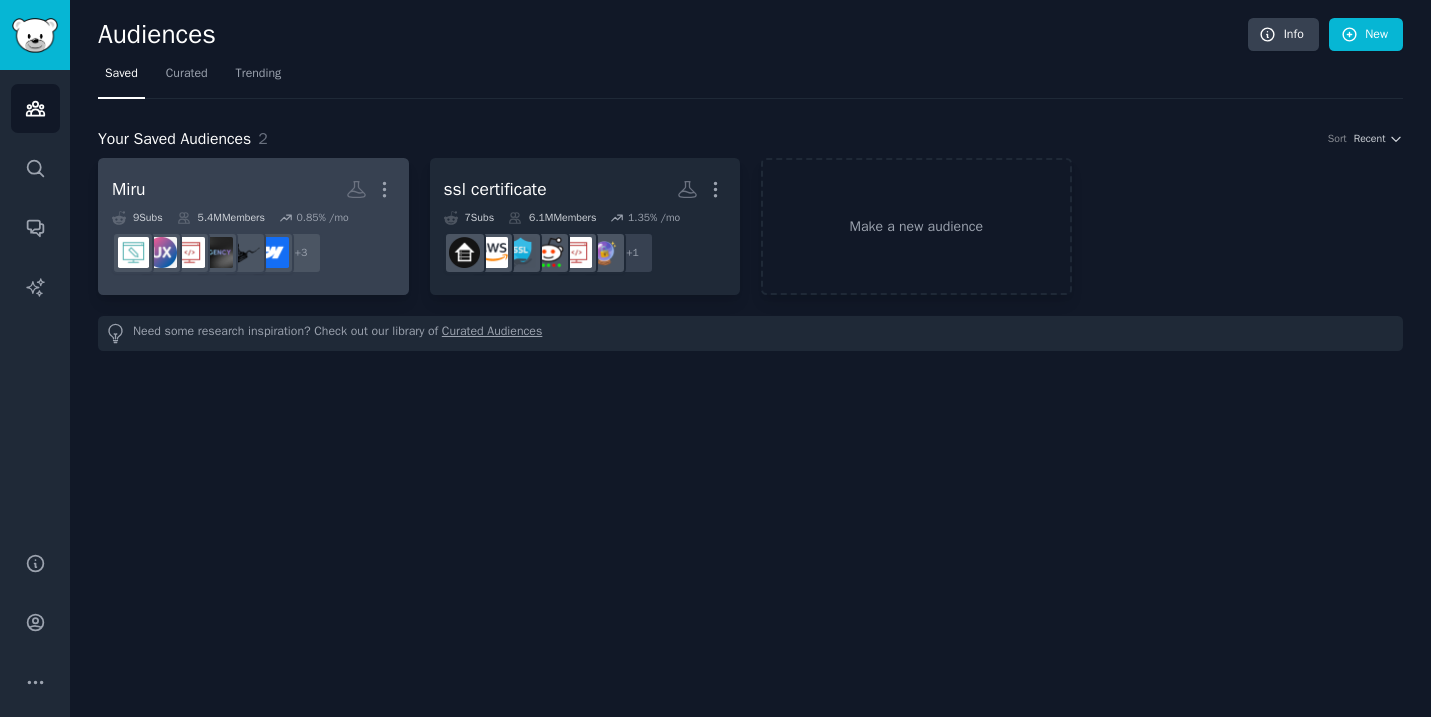 click on "Miru More" at bounding box center [253, 189] 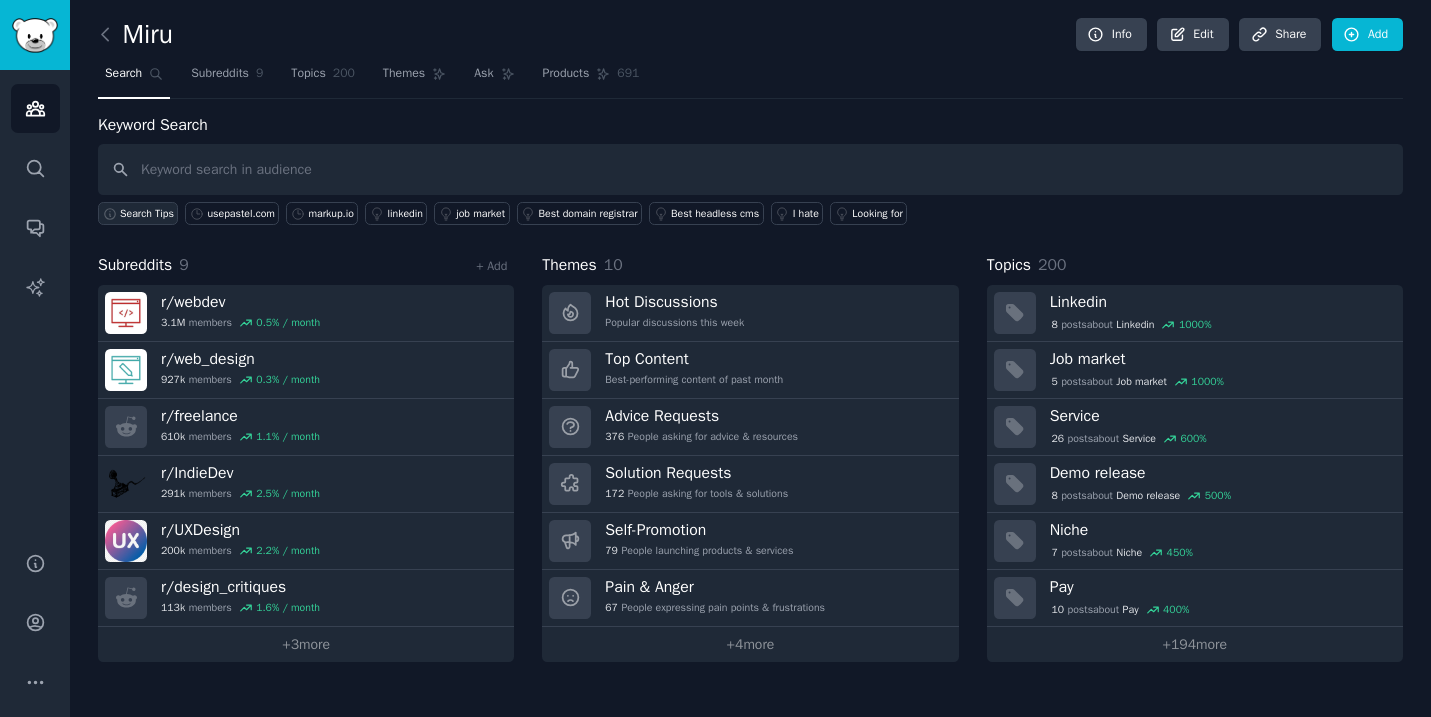 click on "Search Tips" at bounding box center [147, 214] 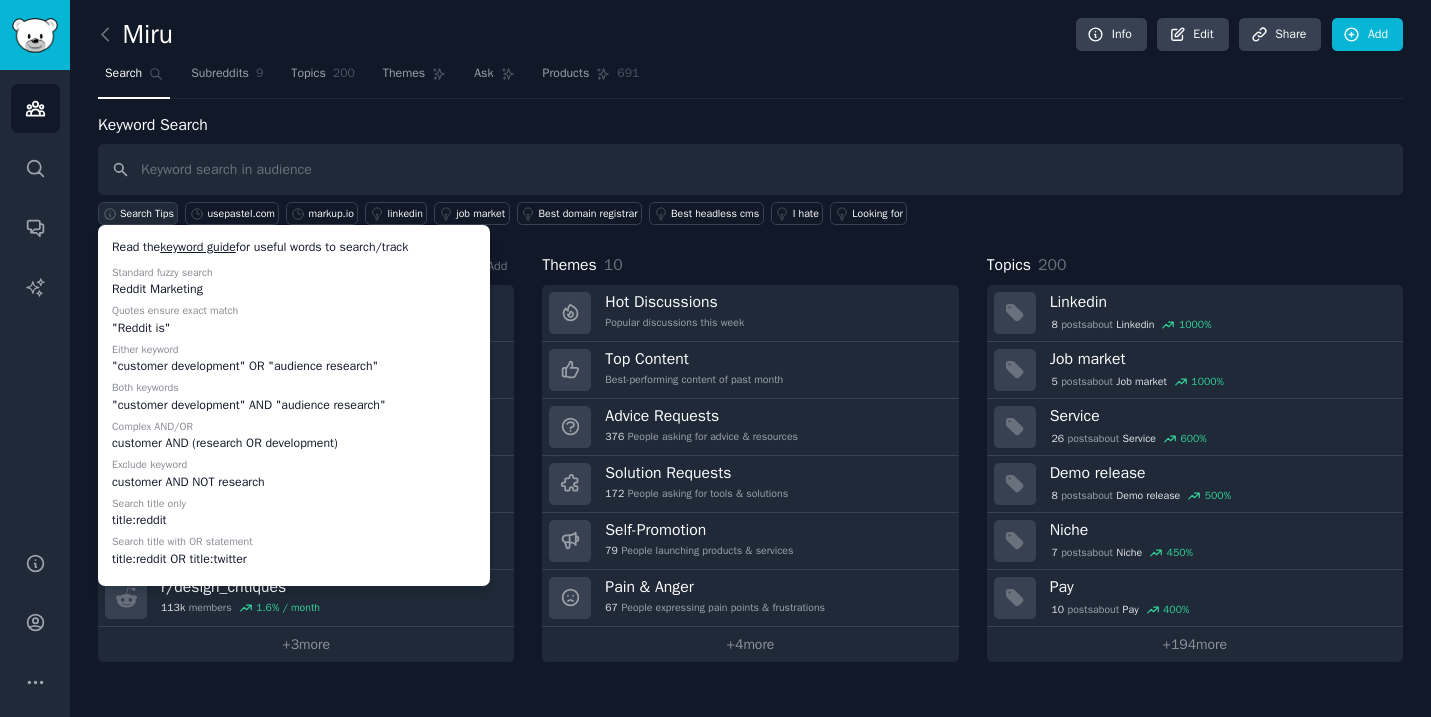 click on "Search Tips" at bounding box center (147, 214) 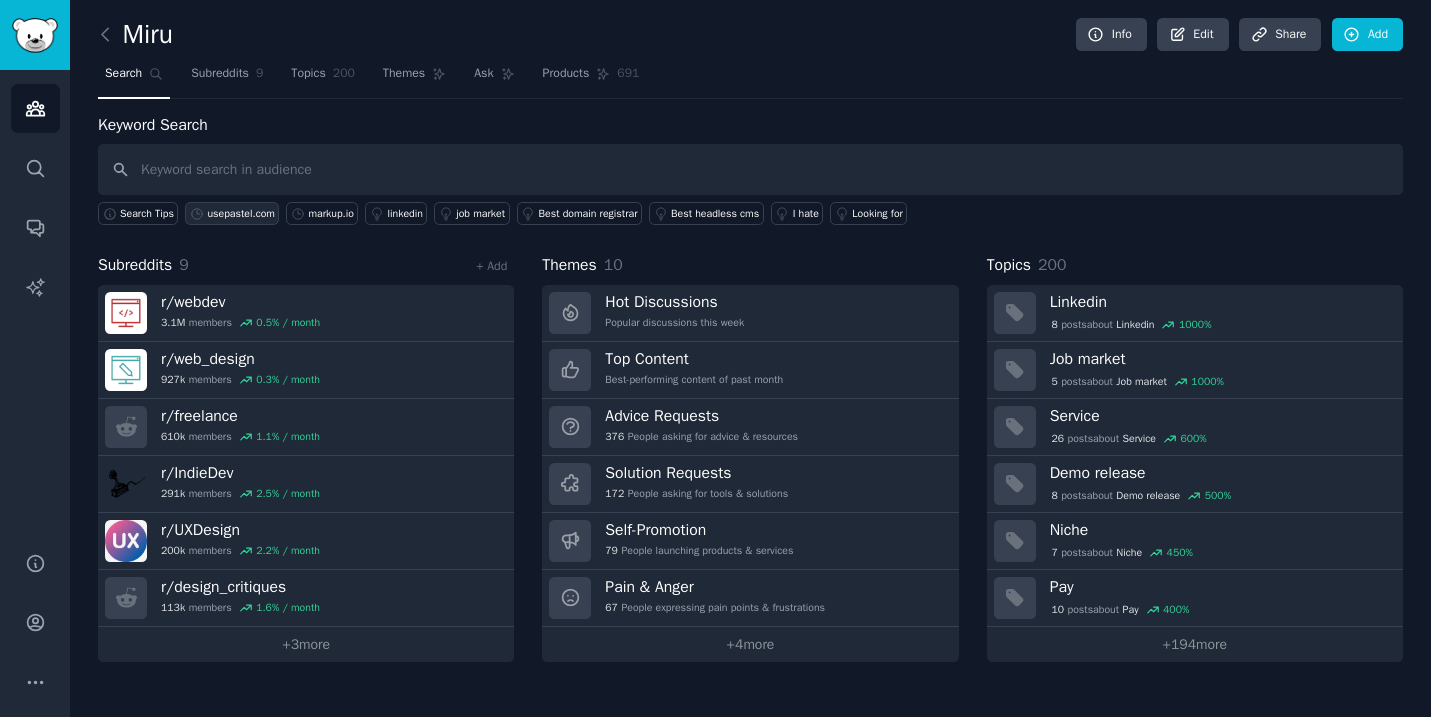 click on "usepastel.com" at bounding box center [241, 214] 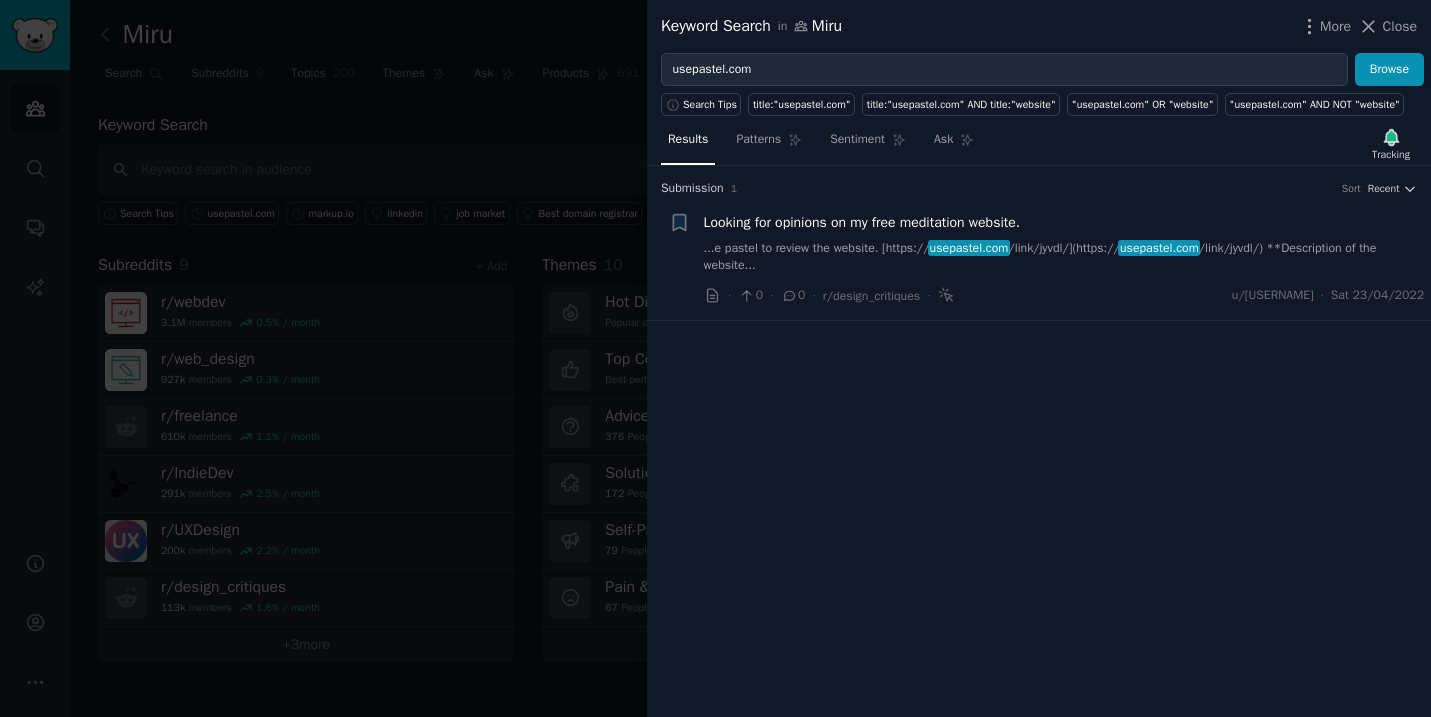 type 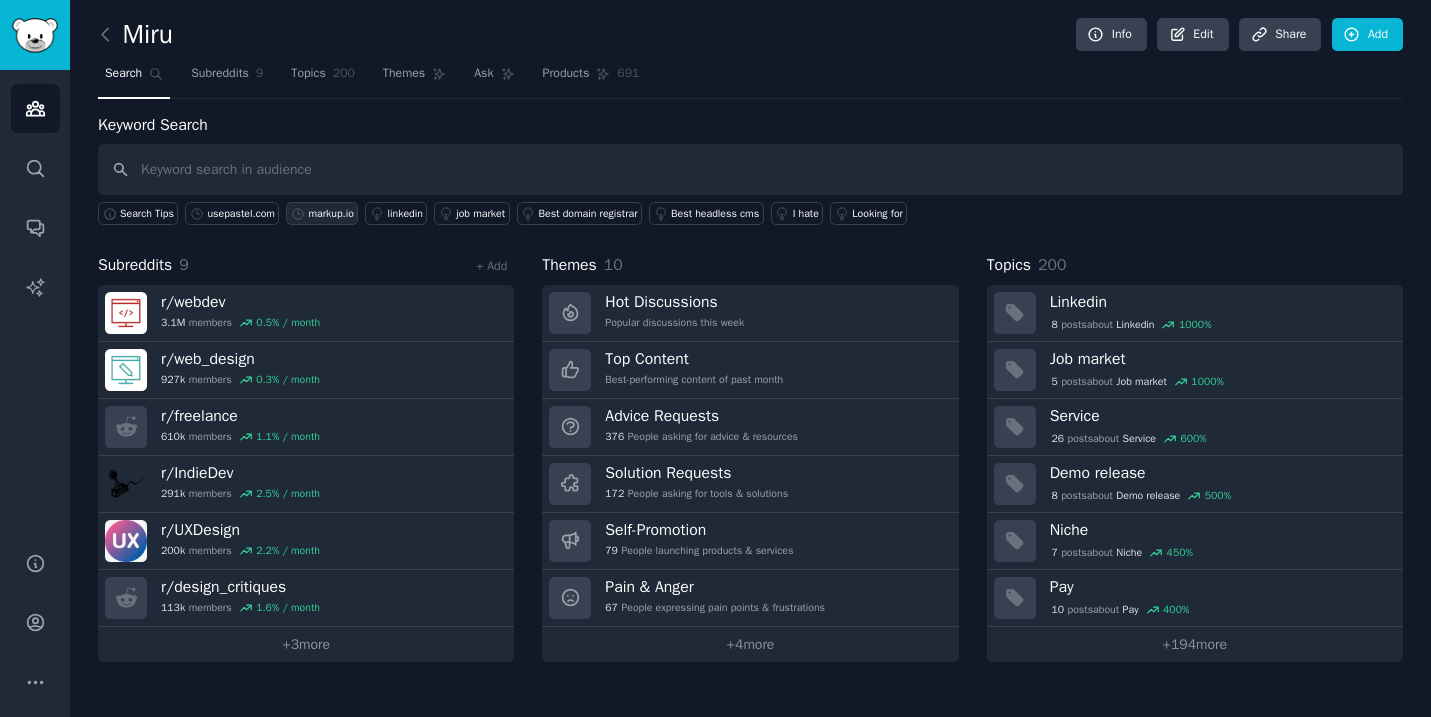 click on "markup.io" at bounding box center [331, 214] 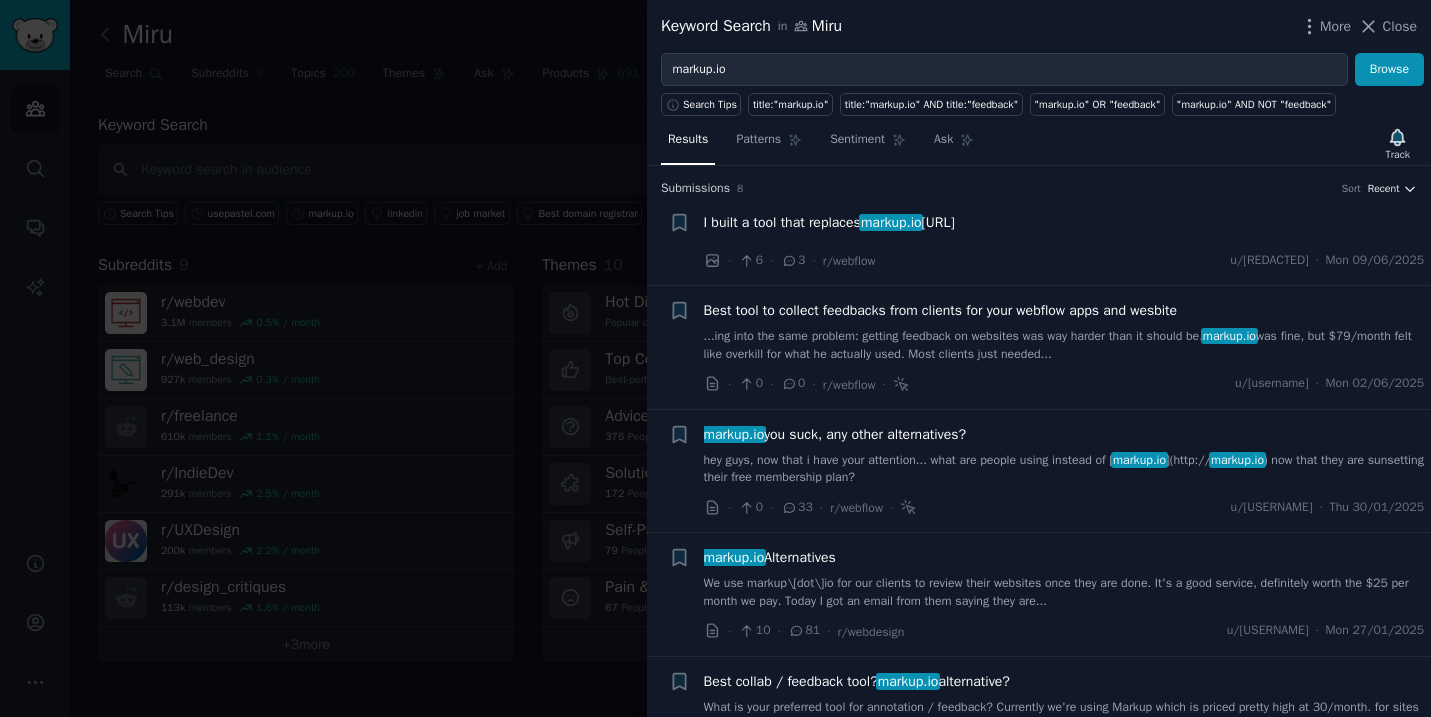 click on "Recent" at bounding box center (1384, 189) 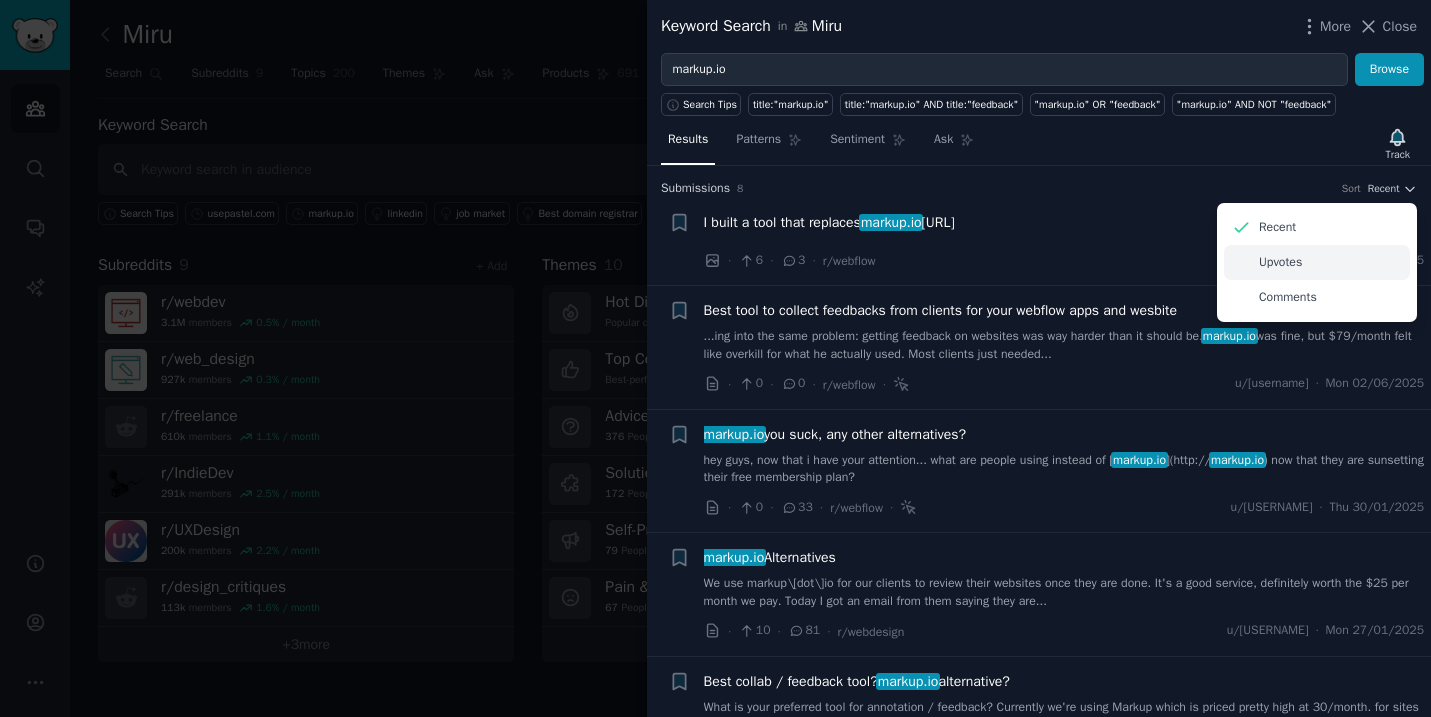 click on "Upvotes" at bounding box center (1317, 262) 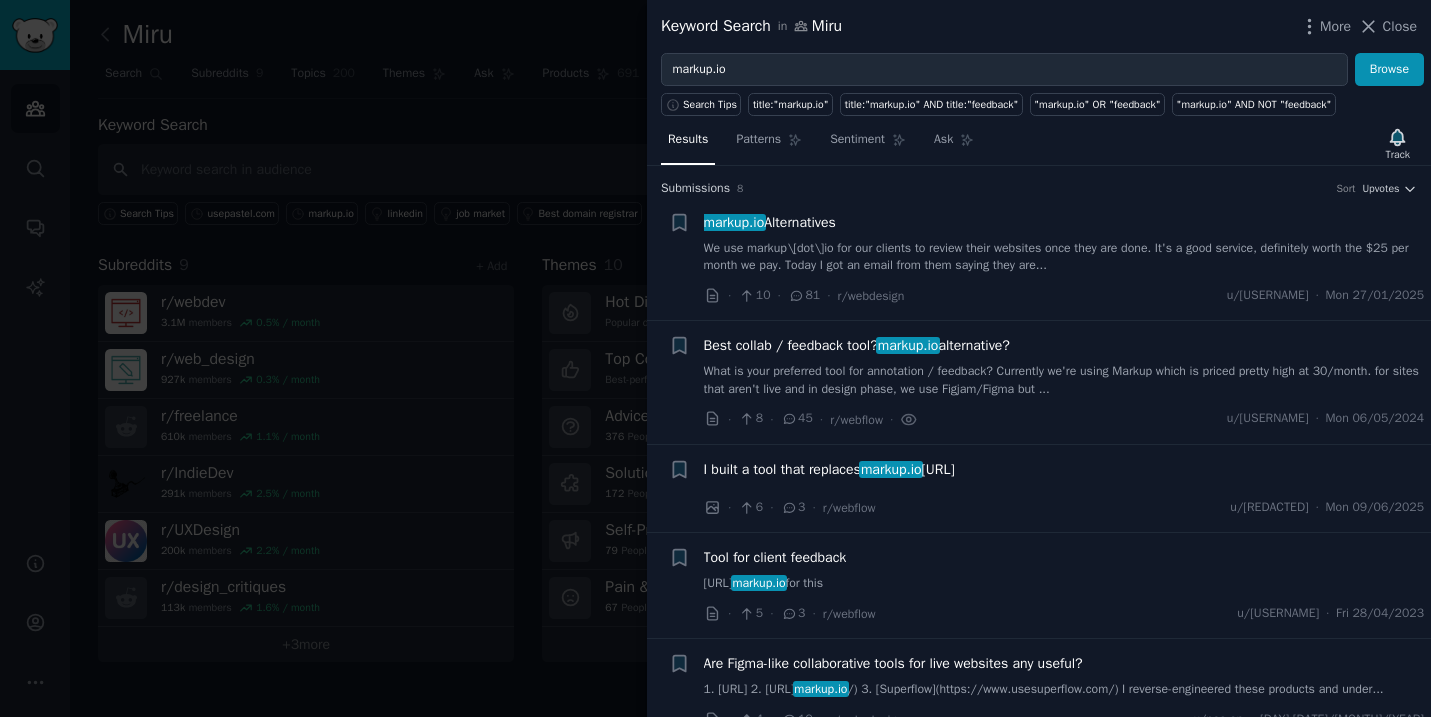 type 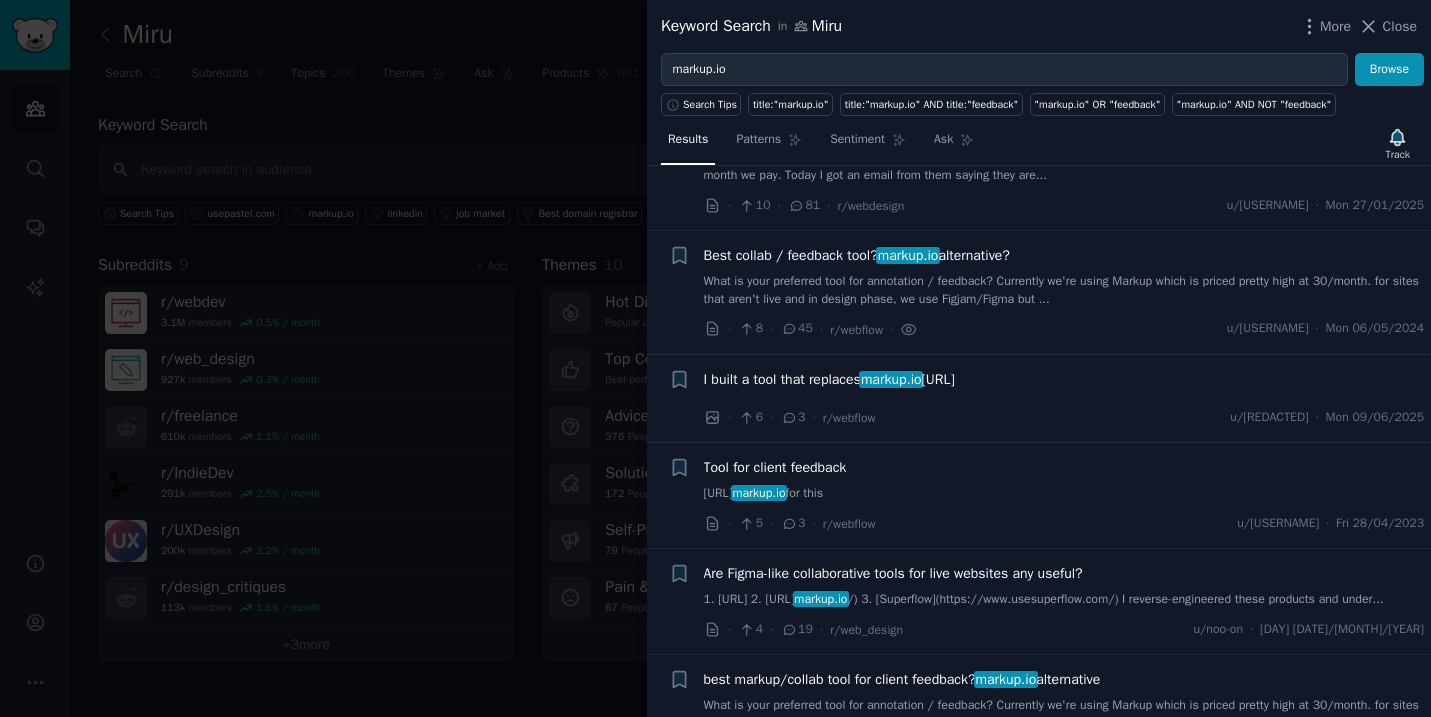 click on "Best collab / feedback tool?  markup.io  alternative?" at bounding box center (857, 255) 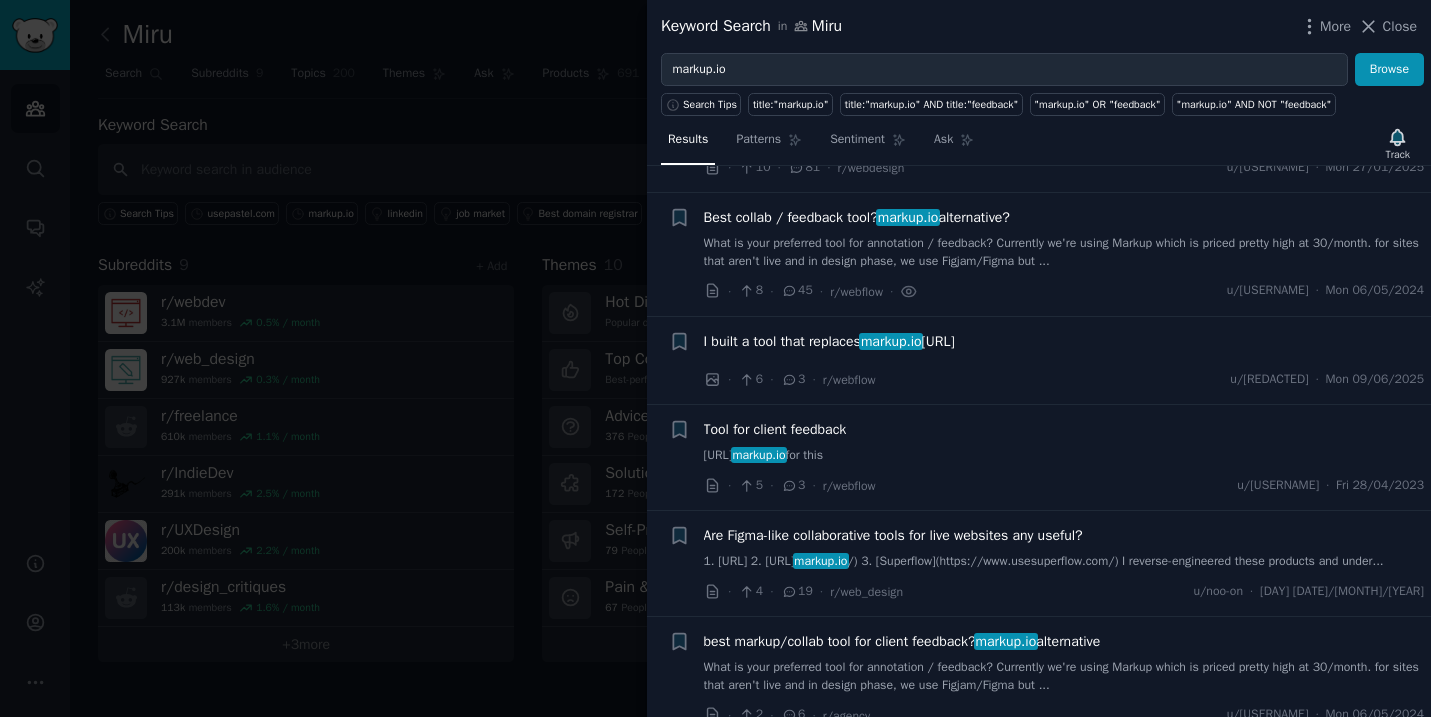 scroll, scrollTop: 117, scrollLeft: 0, axis: vertical 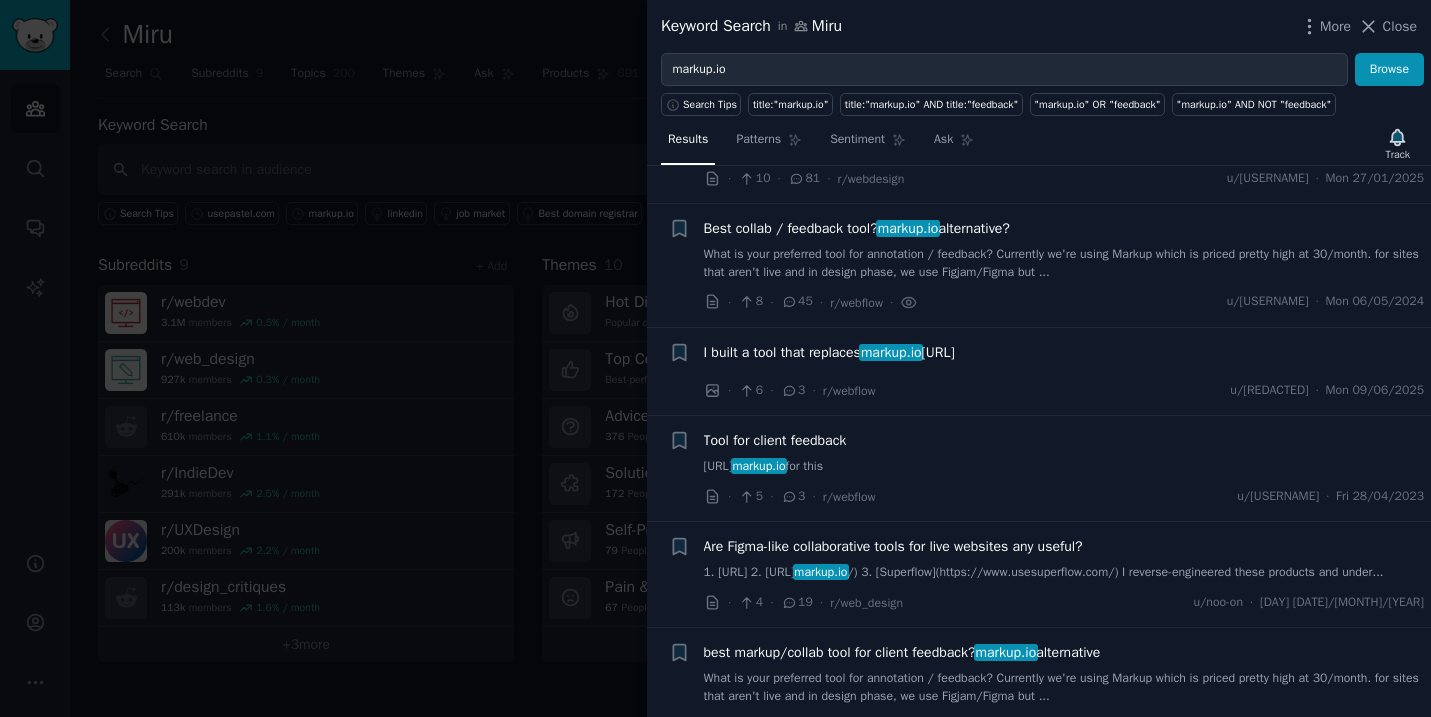 click on "What is your preferred tool for annotation / feedback?
Currently we're using Markup which is priced pretty high at 30/month.
for sites that aren't live and in design phase, we use Figjam/Figma but ..." at bounding box center (1064, 263) 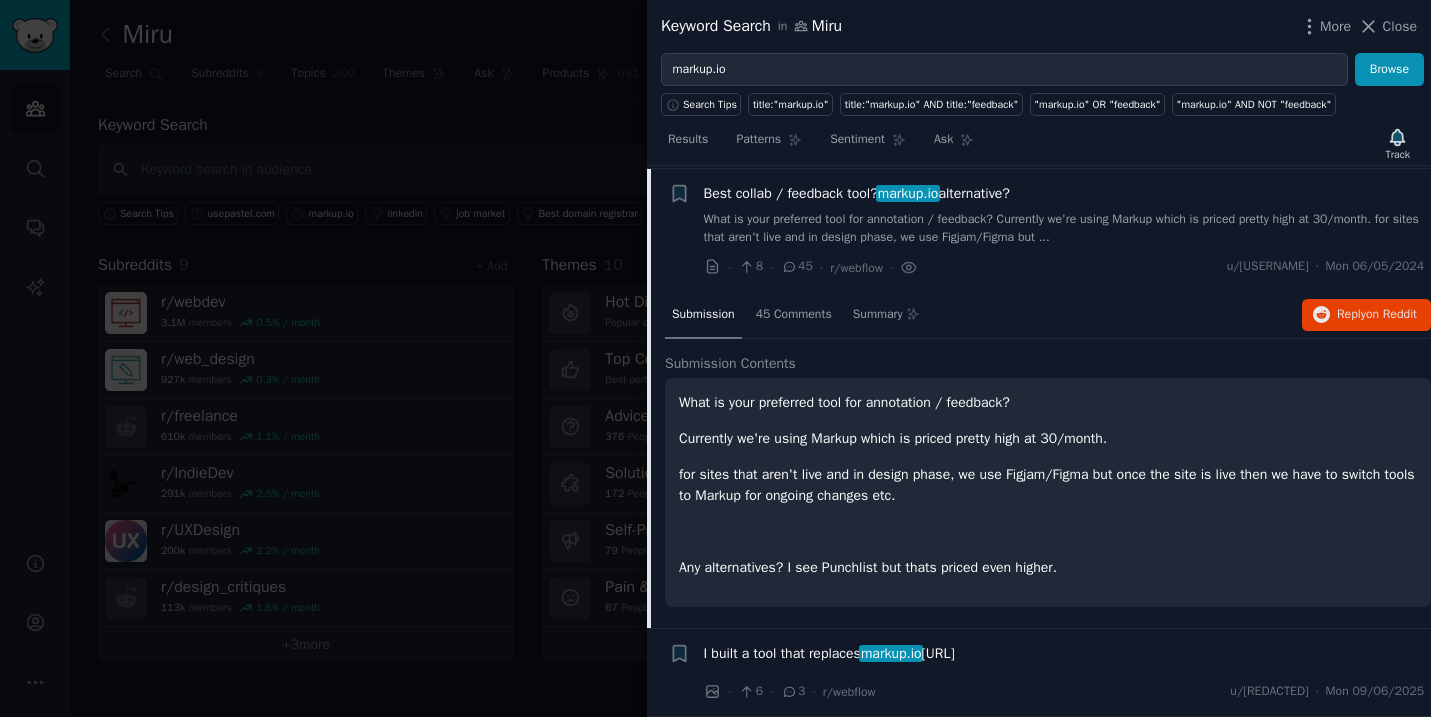 scroll, scrollTop: 155, scrollLeft: 0, axis: vertical 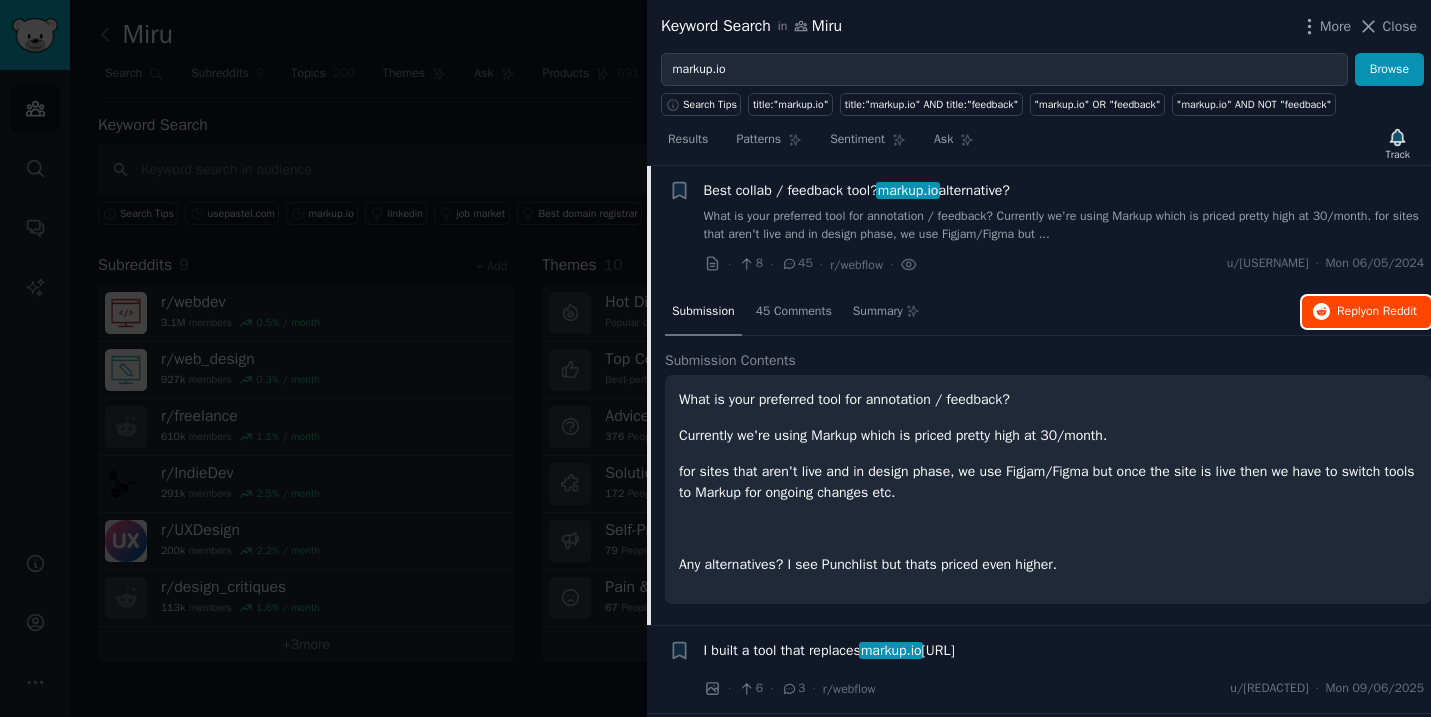 click on "on Reddit" at bounding box center [1391, 311] 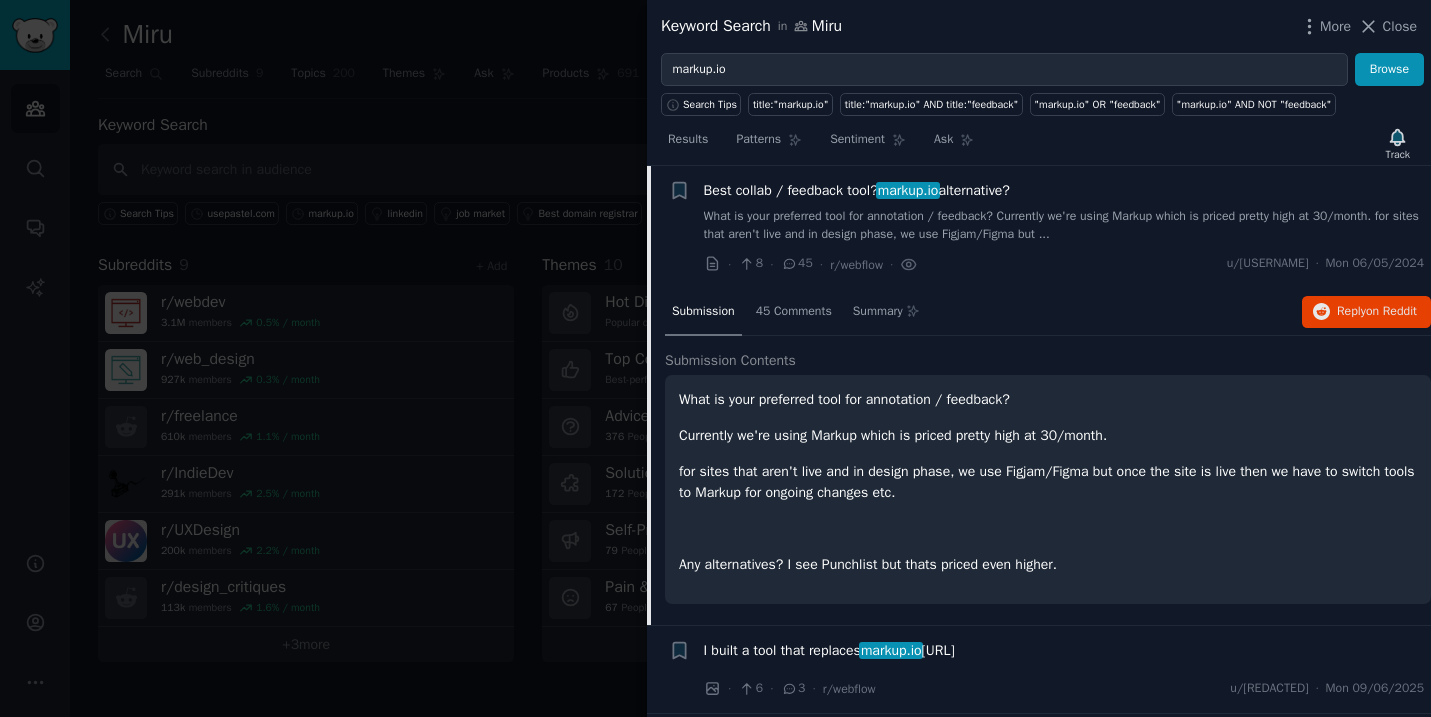 click on "What is your preferred tool for annotation / feedback?
Currently we're using Markup which is priced pretty high at 30/month.
for sites that aren't live and in design phase, we use Figjam/Figma but ..." at bounding box center [1064, 225] 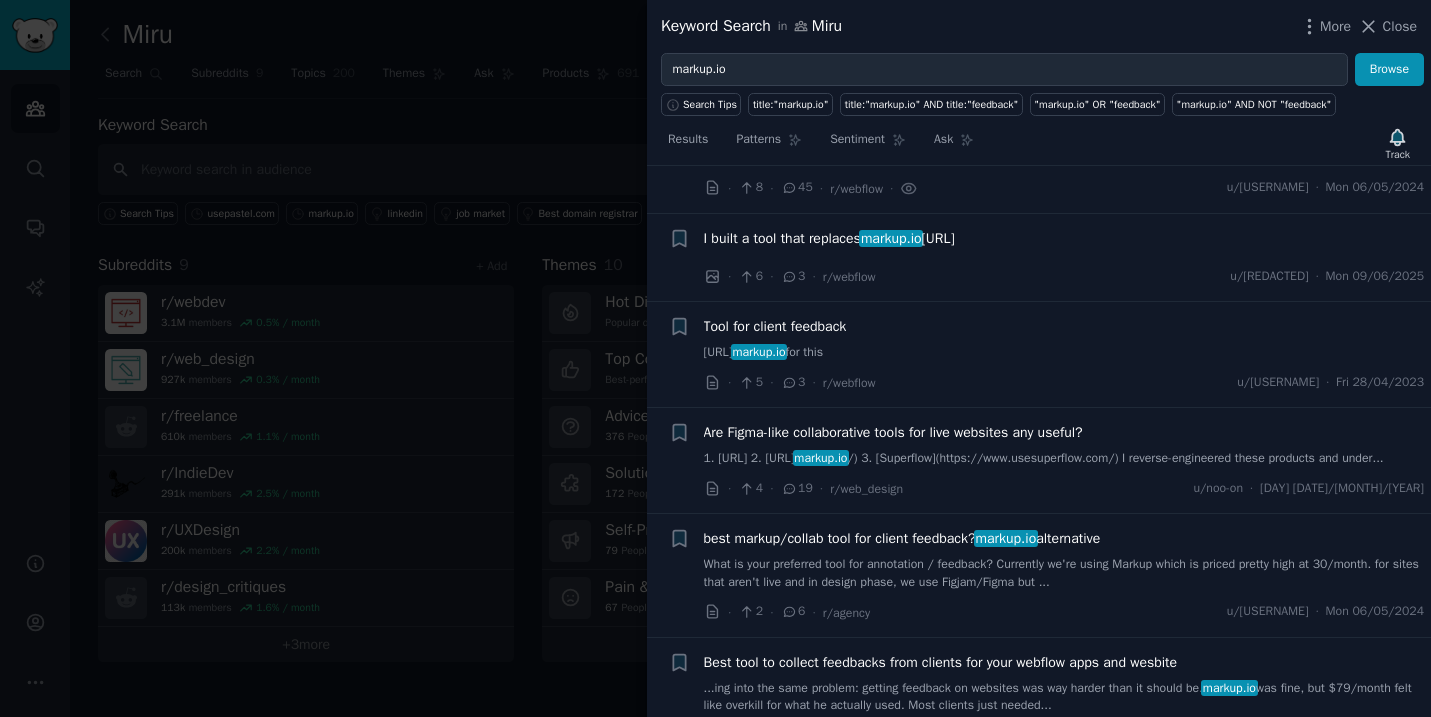 scroll, scrollTop: 238, scrollLeft: 0, axis: vertical 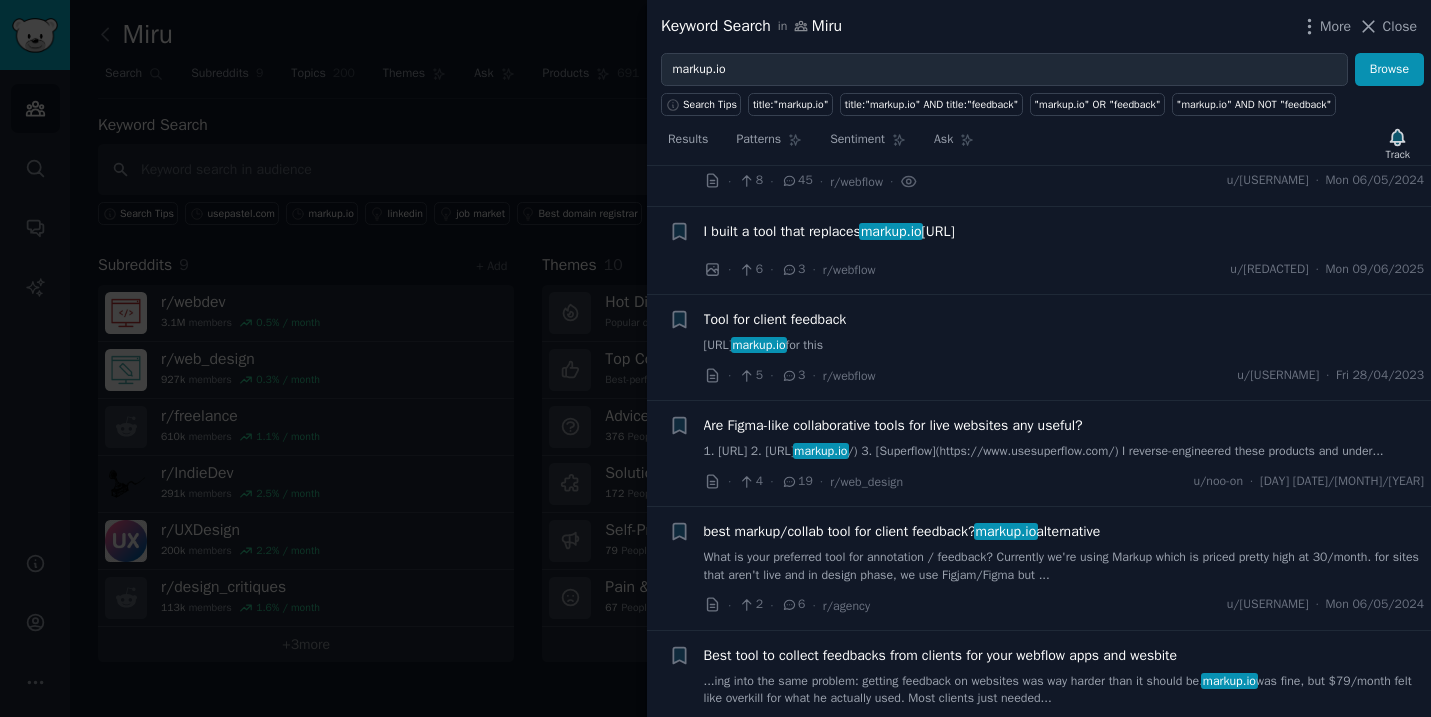 click on "...pp
The Google extension is very useful, you can get every comment inside the designer. I left  markup.io  for this" at bounding box center (1064, 346) 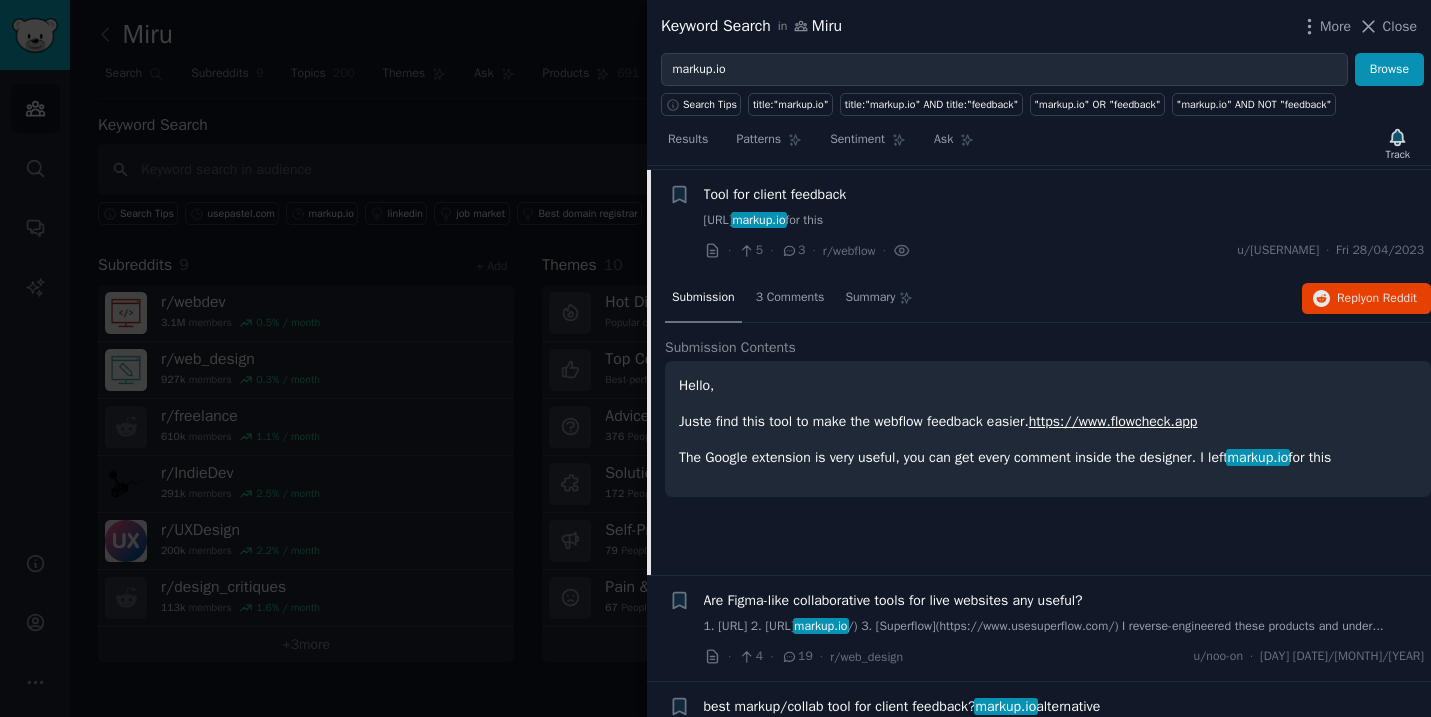 scroll, scrollTop: 367, scrollLeft: 0, axis: vertical 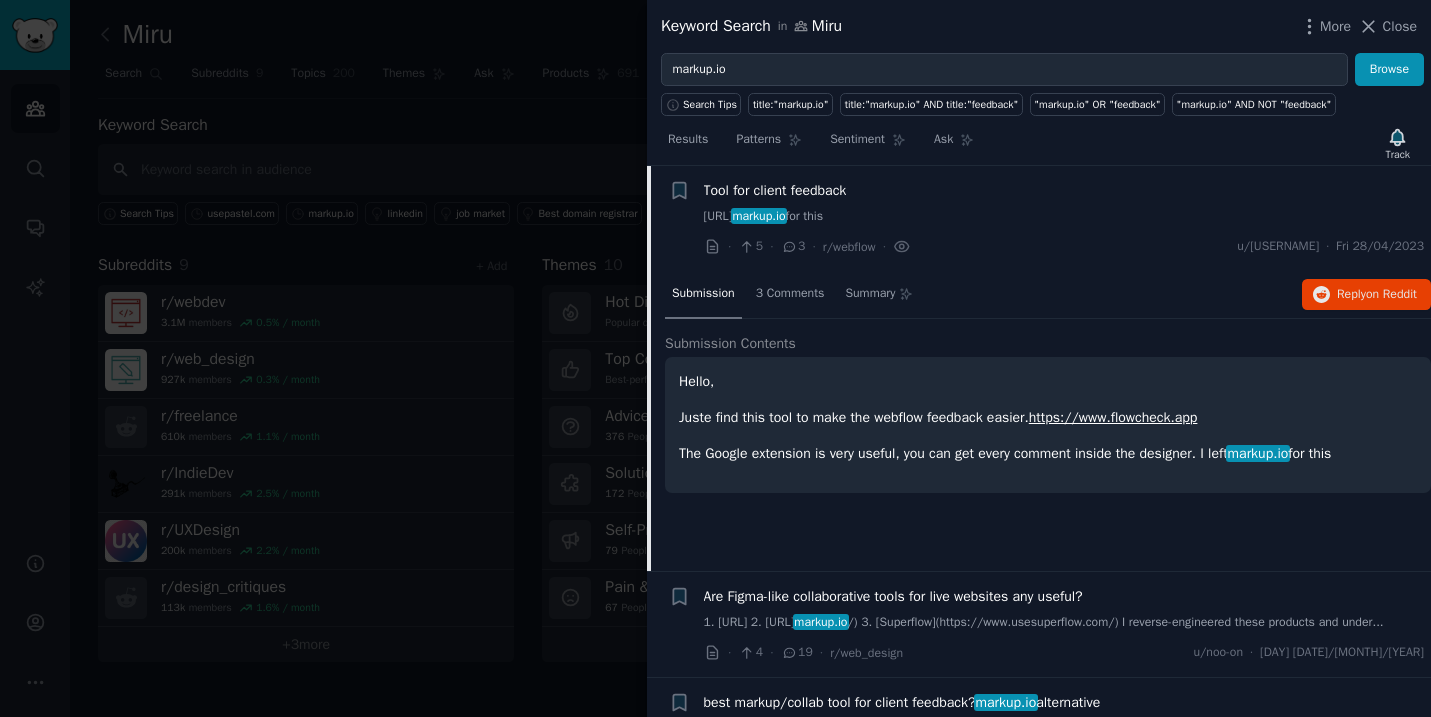 click on "[URL]" at bounding box center [1064, 203] 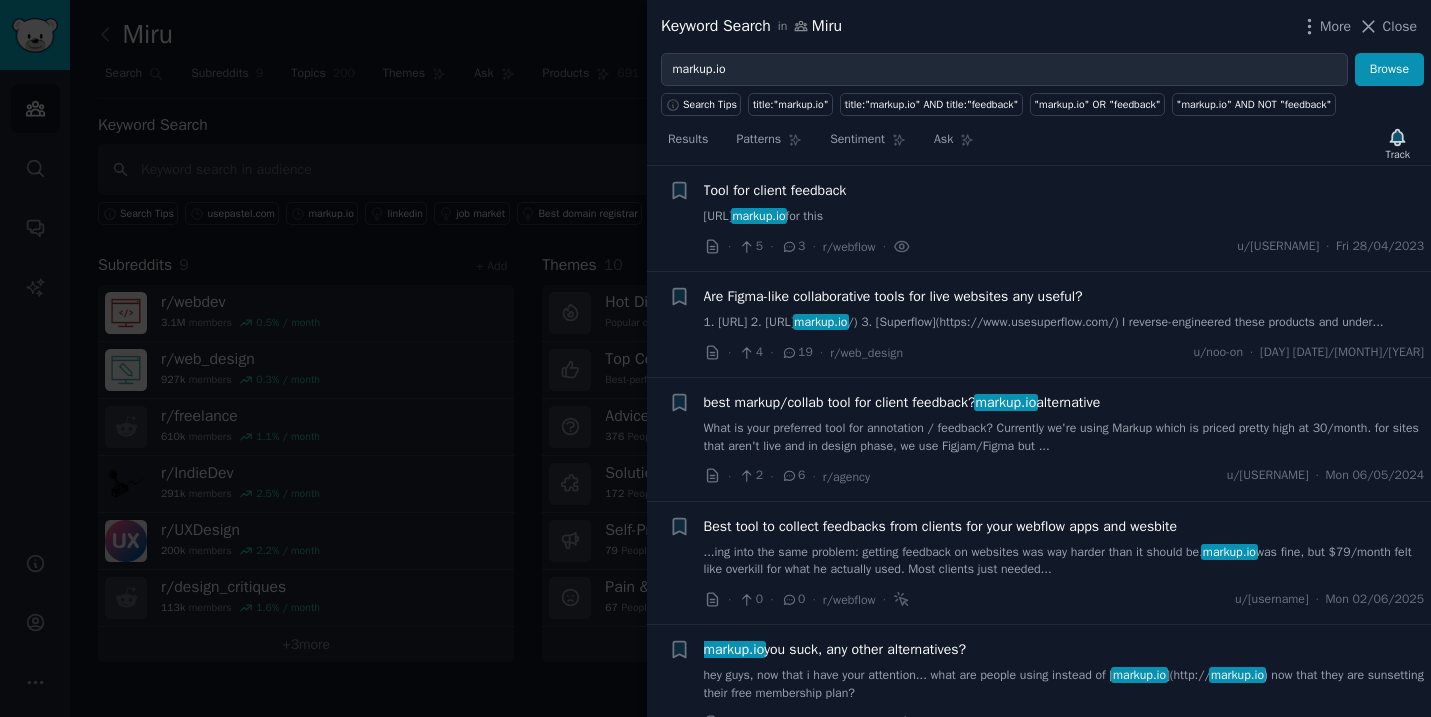 click on "Are Figma-like collaborative tools for live websites any useful?" at bounding box center (893, 296) 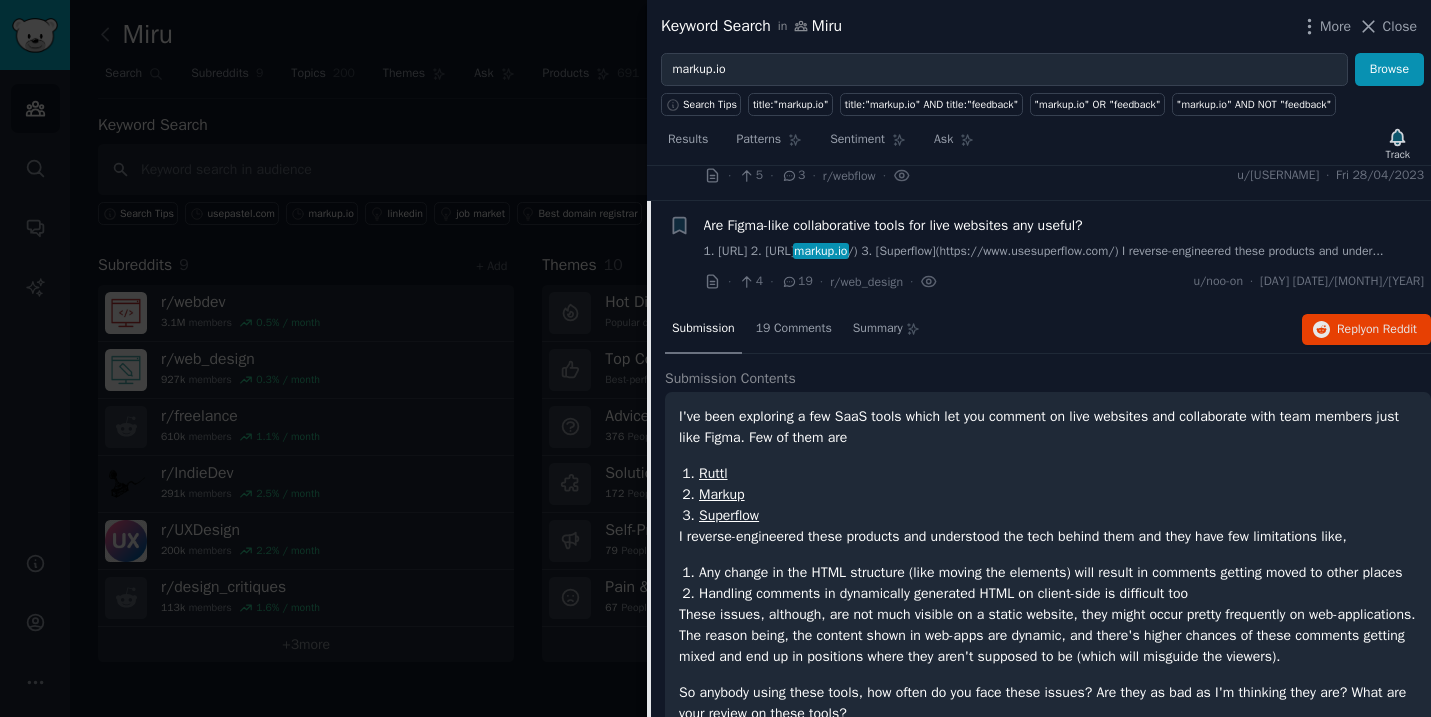 scroll, scrollTop: 434, scrollLeft: 0, axis: vertical 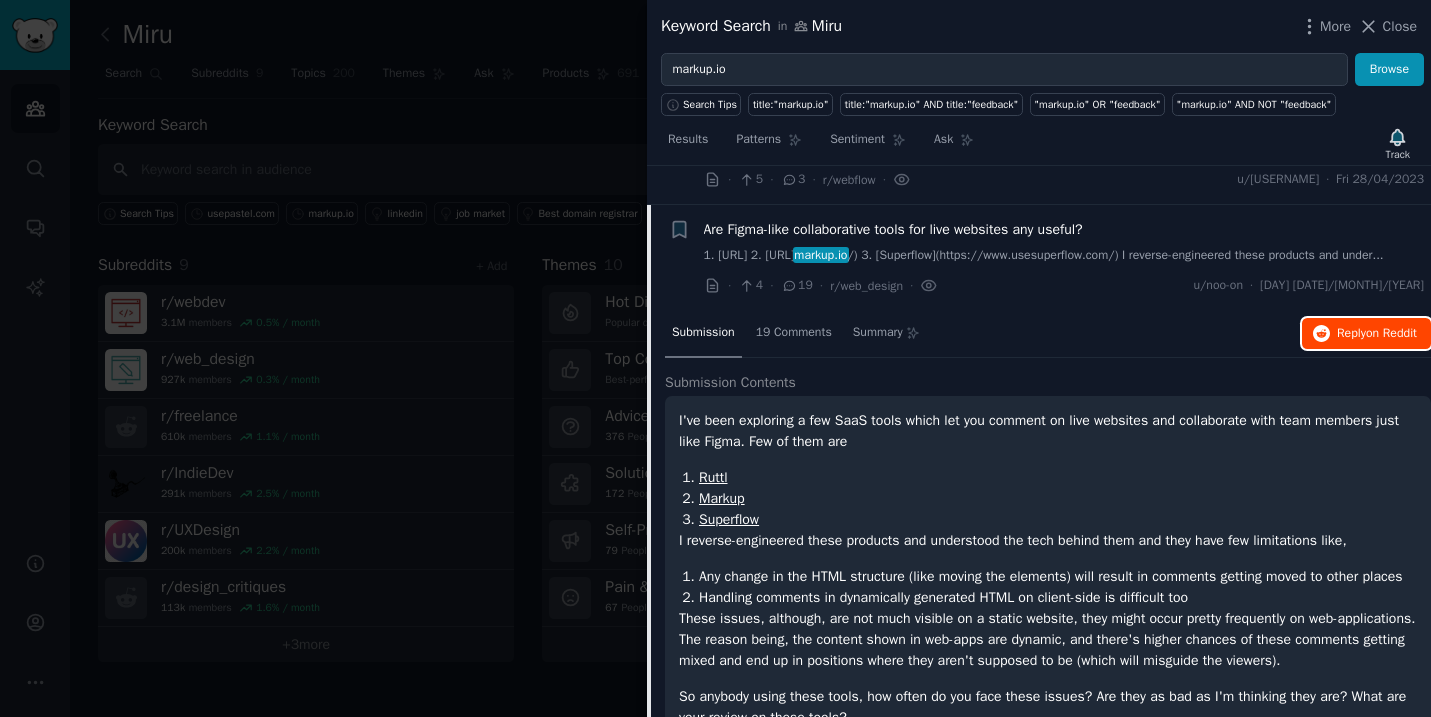 click on "Reply  on Reddit" at bounding box center (1377, 334) 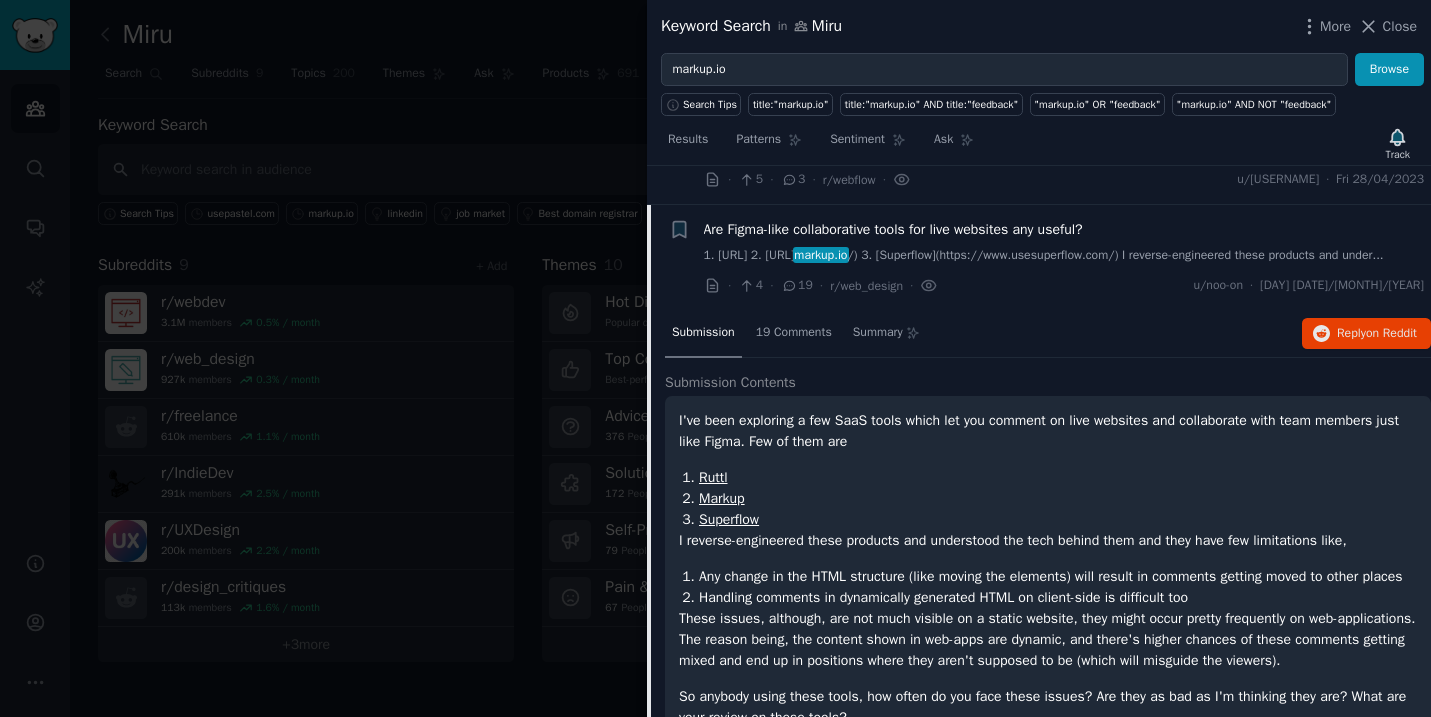 click on "1. [URL]
2. [URL]
3. [URL]" at bounding box center [1064, 256] 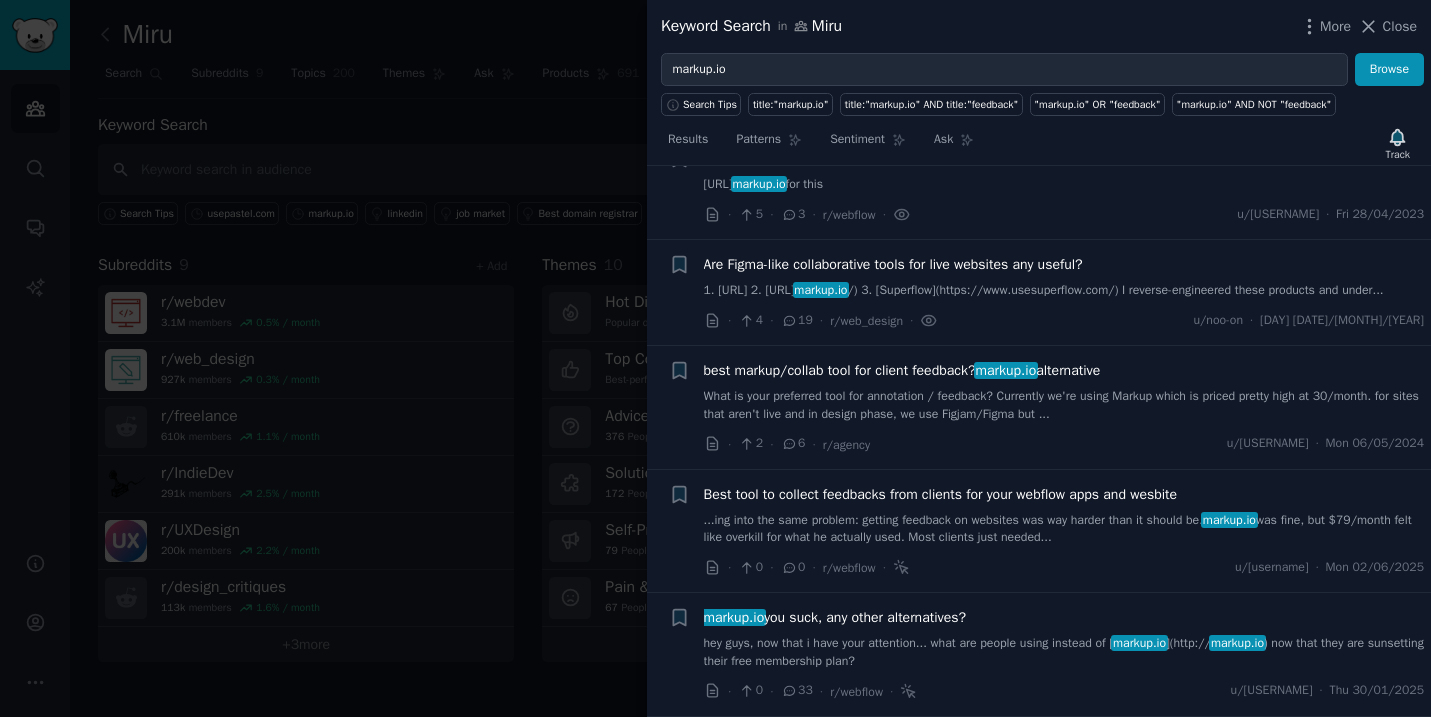 scroll, scrollTop: 416, scrollLeft: 0, axis: vertical 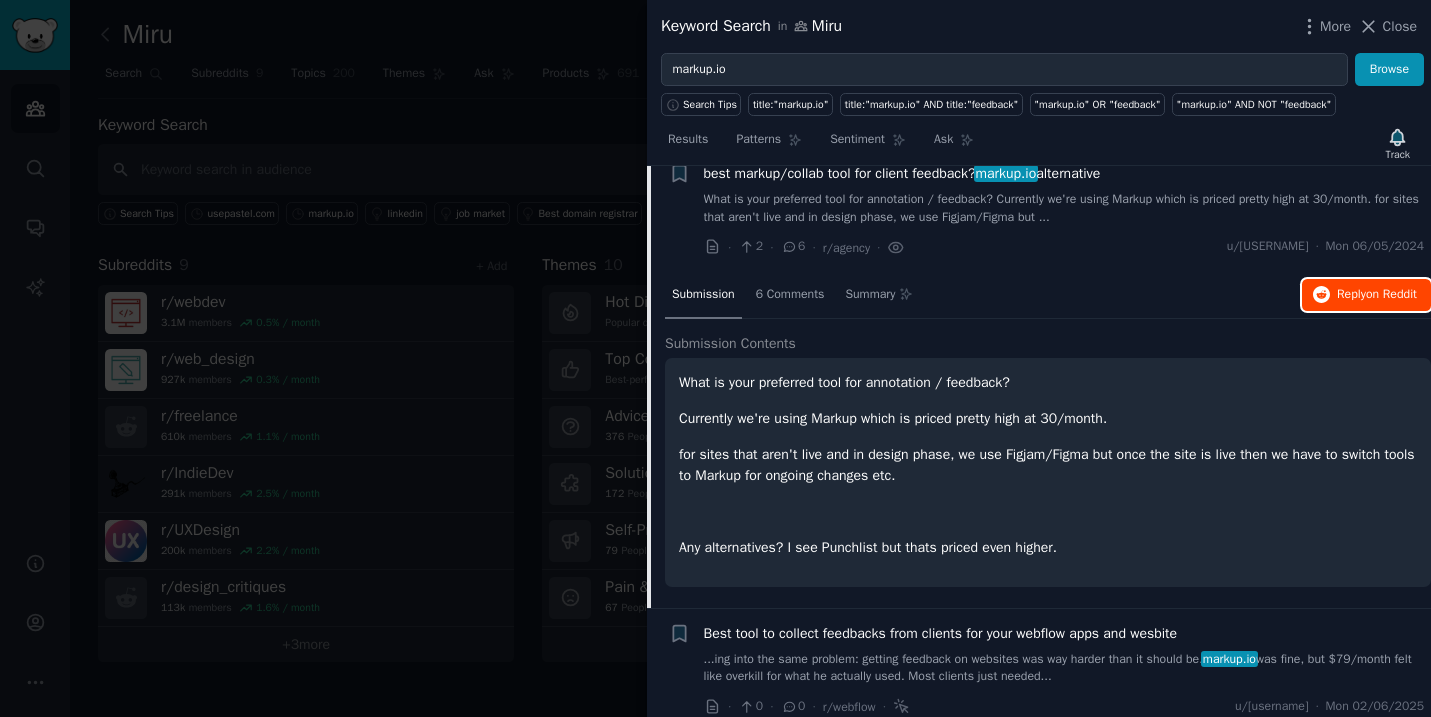 click on "Reply  on Reddit" at bounding box center (1377, 295) 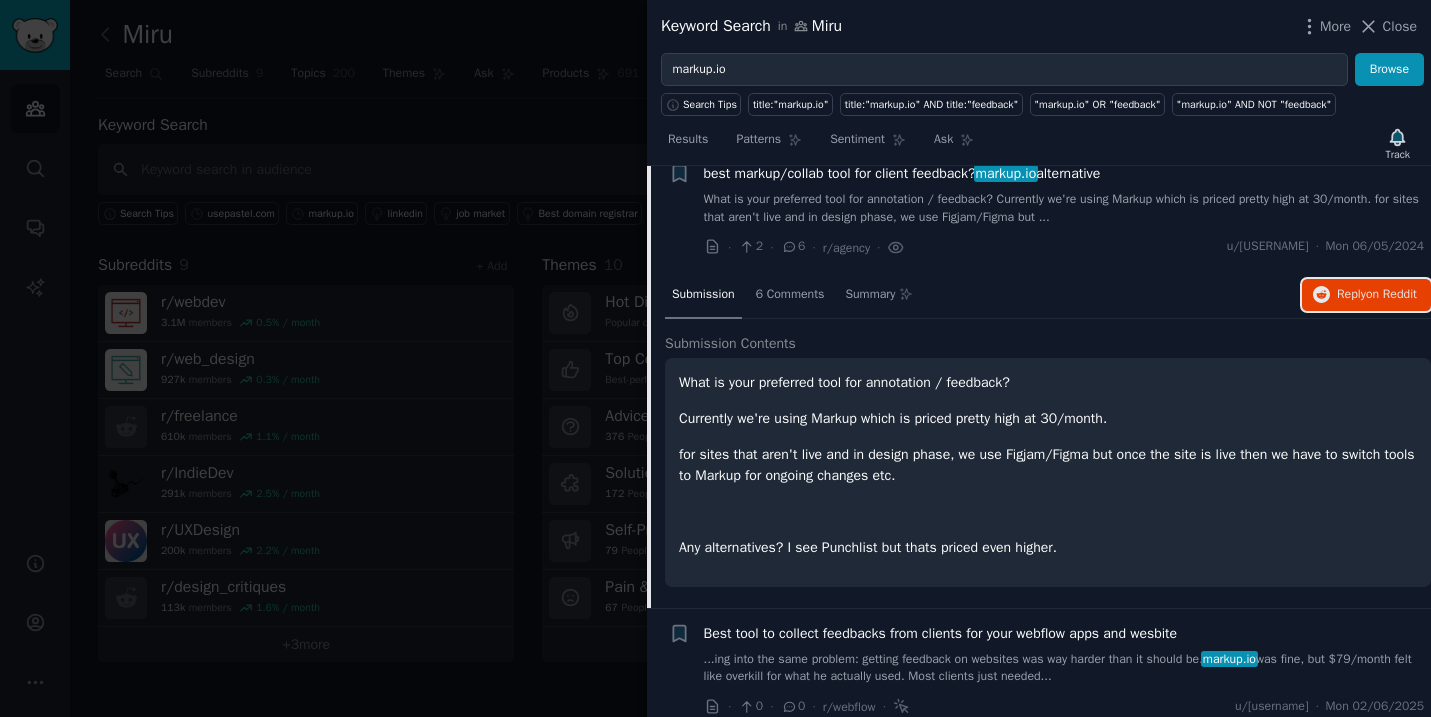 type 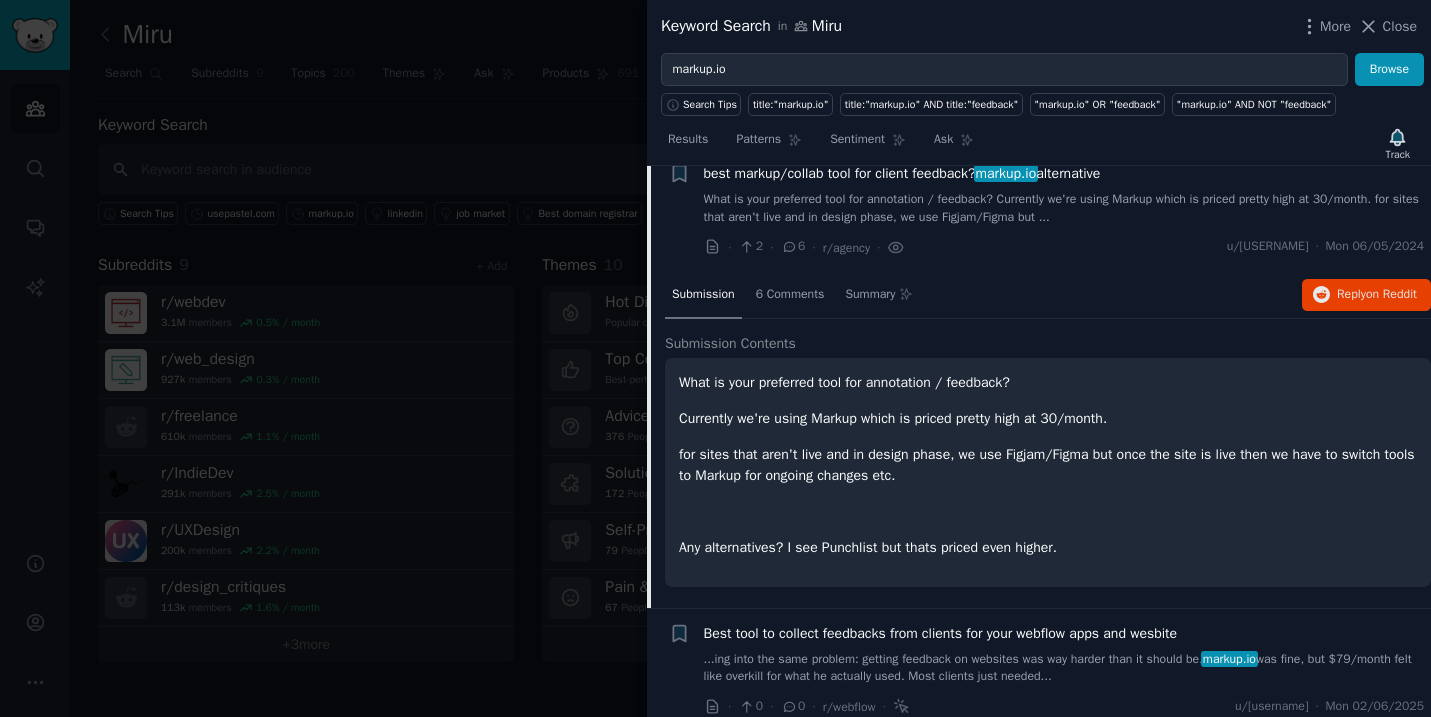 click on "What is your preferred tool for annotation / feedback?
Currently we're using Markup which is priced pretty high at 30/month.
for sites that aren't live and in design phase, we use Figjam/Figma but ..." at bounding box center [1064, 208] 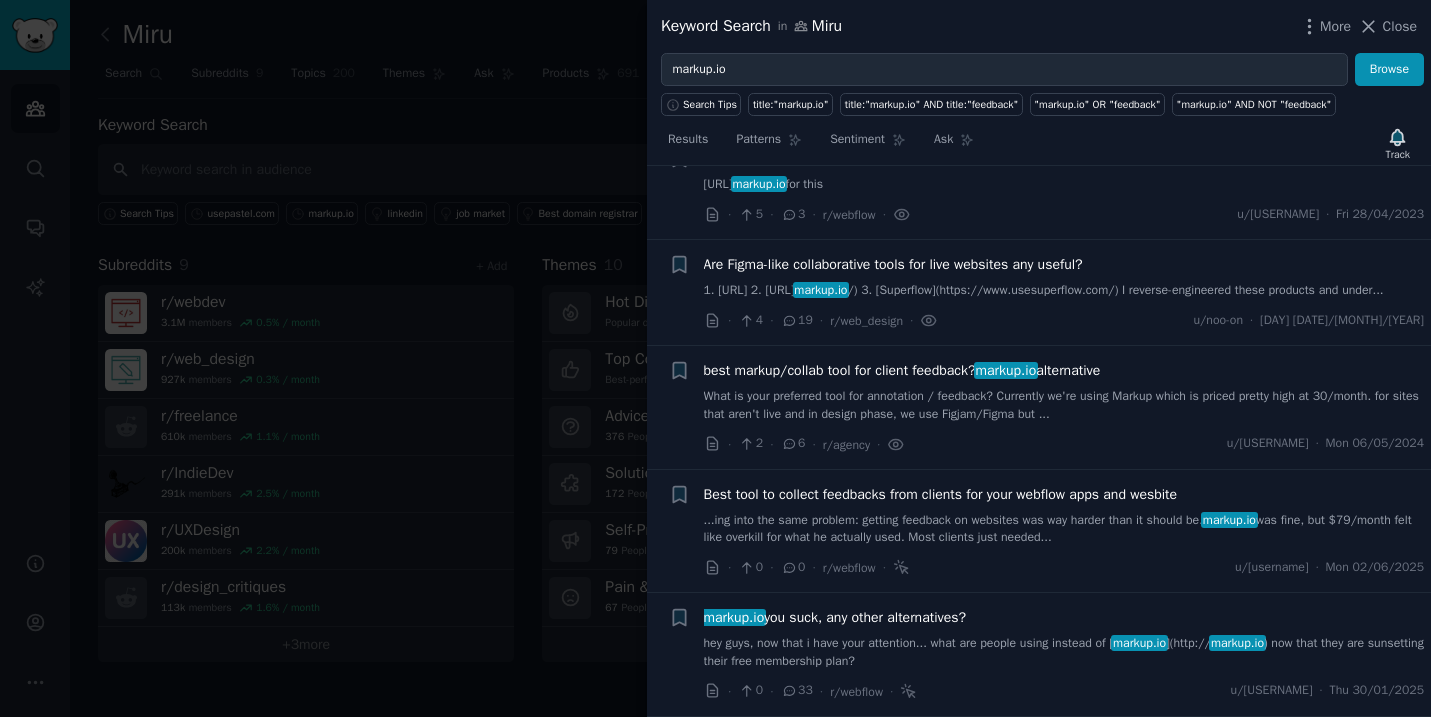 scroll, scrollTop: 416, scrollLeft: 0, axis: vertical 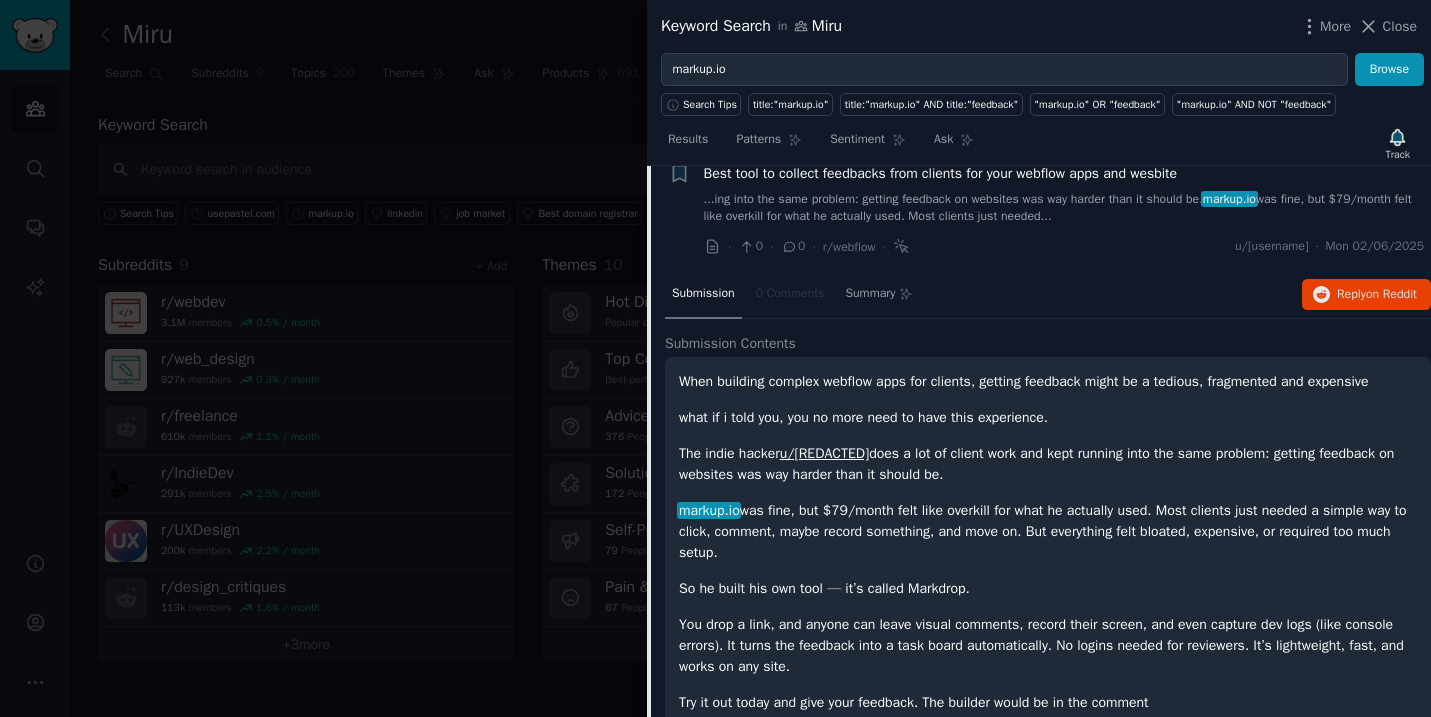 click on "[URL]" at bounding box center [1064, 208] 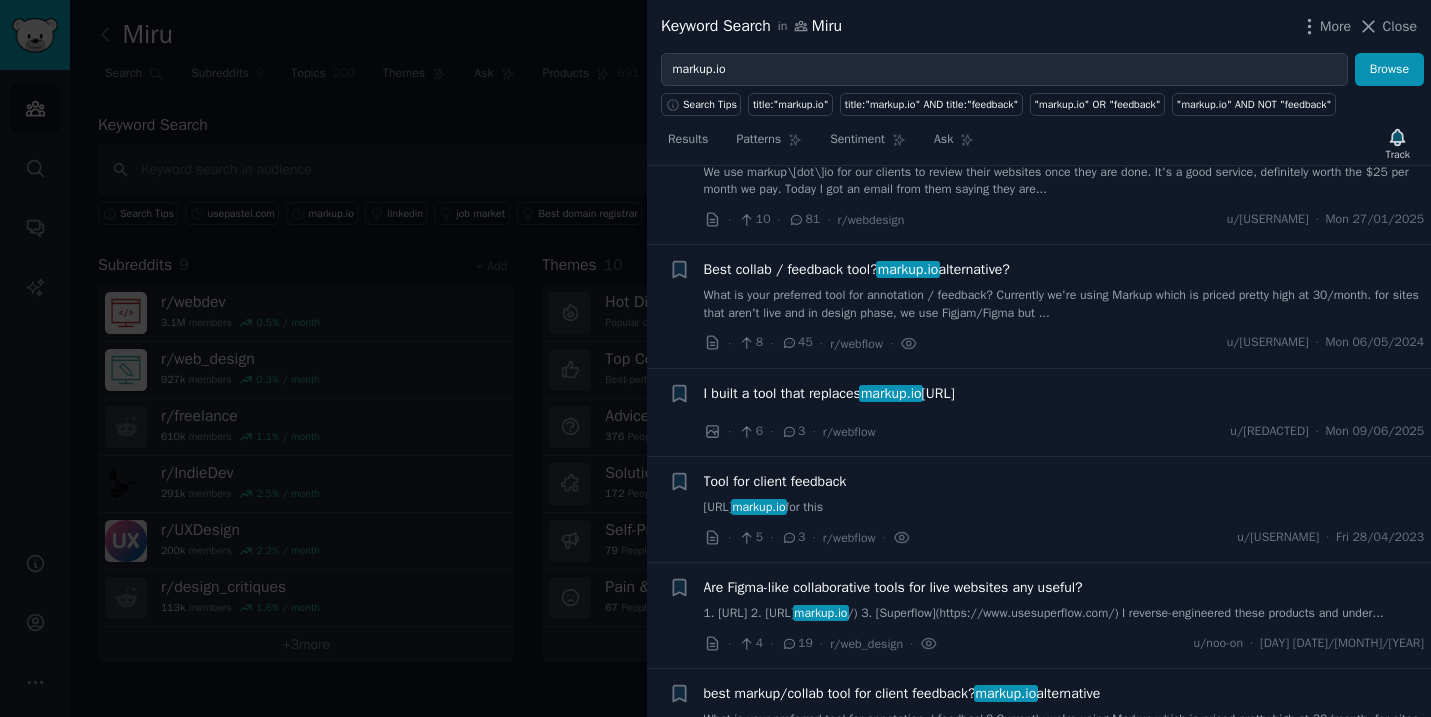 scroll, scrollTop: 0, scrollLeft: 0, axis: both 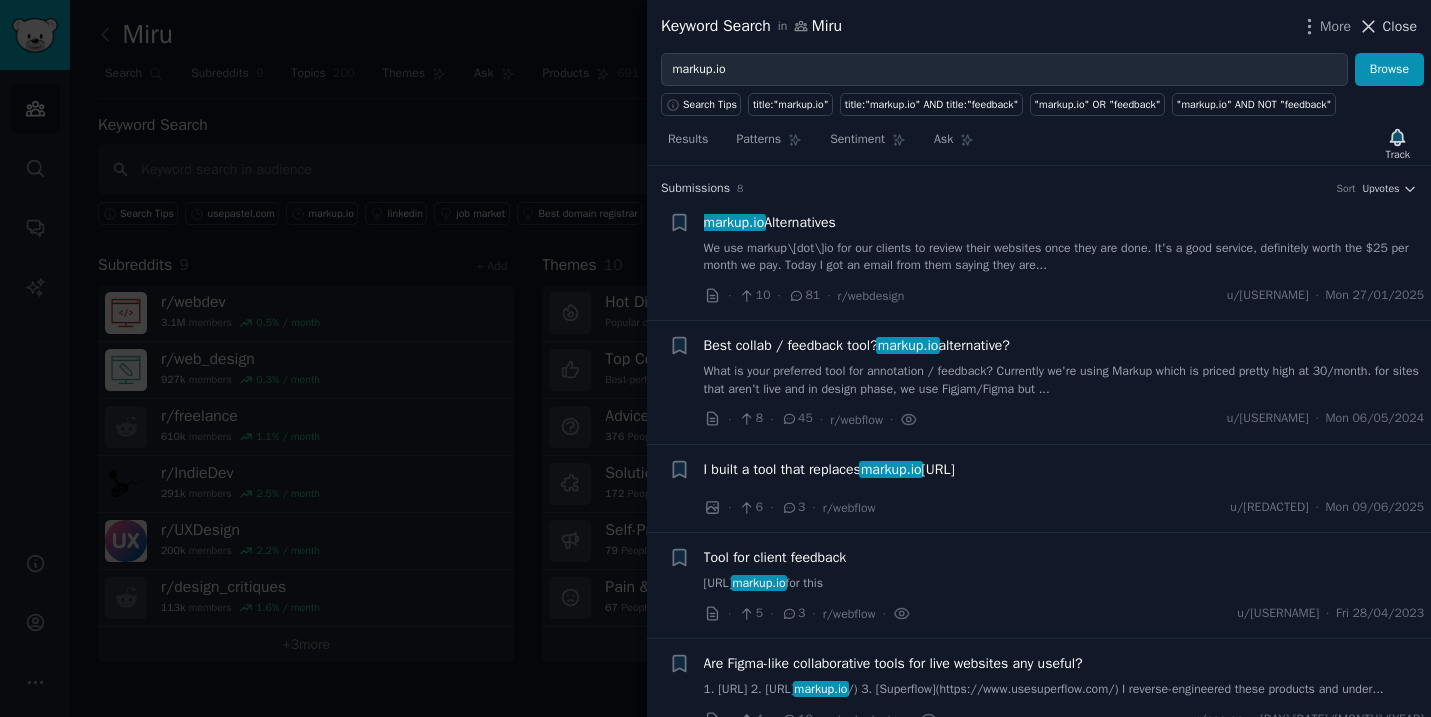 click on "Close" at bounding box center [1400, 26] 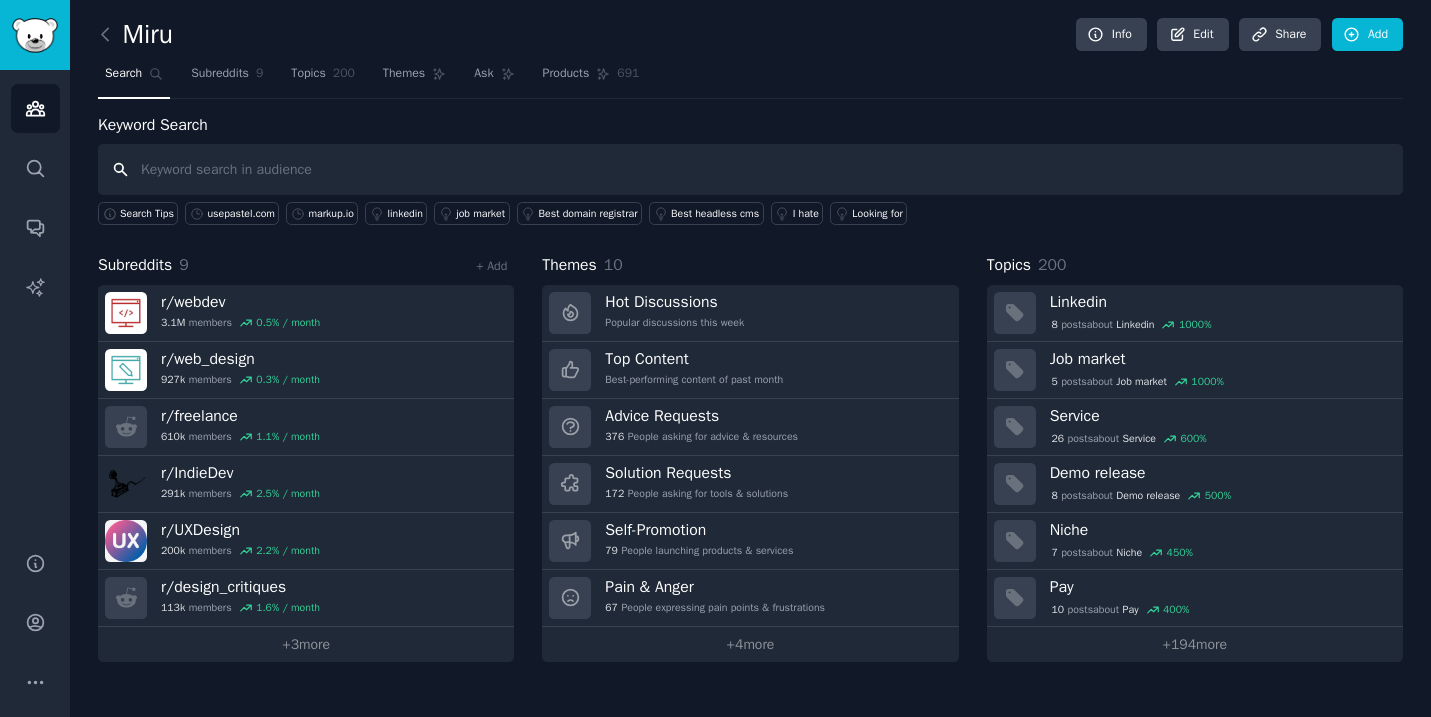 click at bounding box center (750, 169) 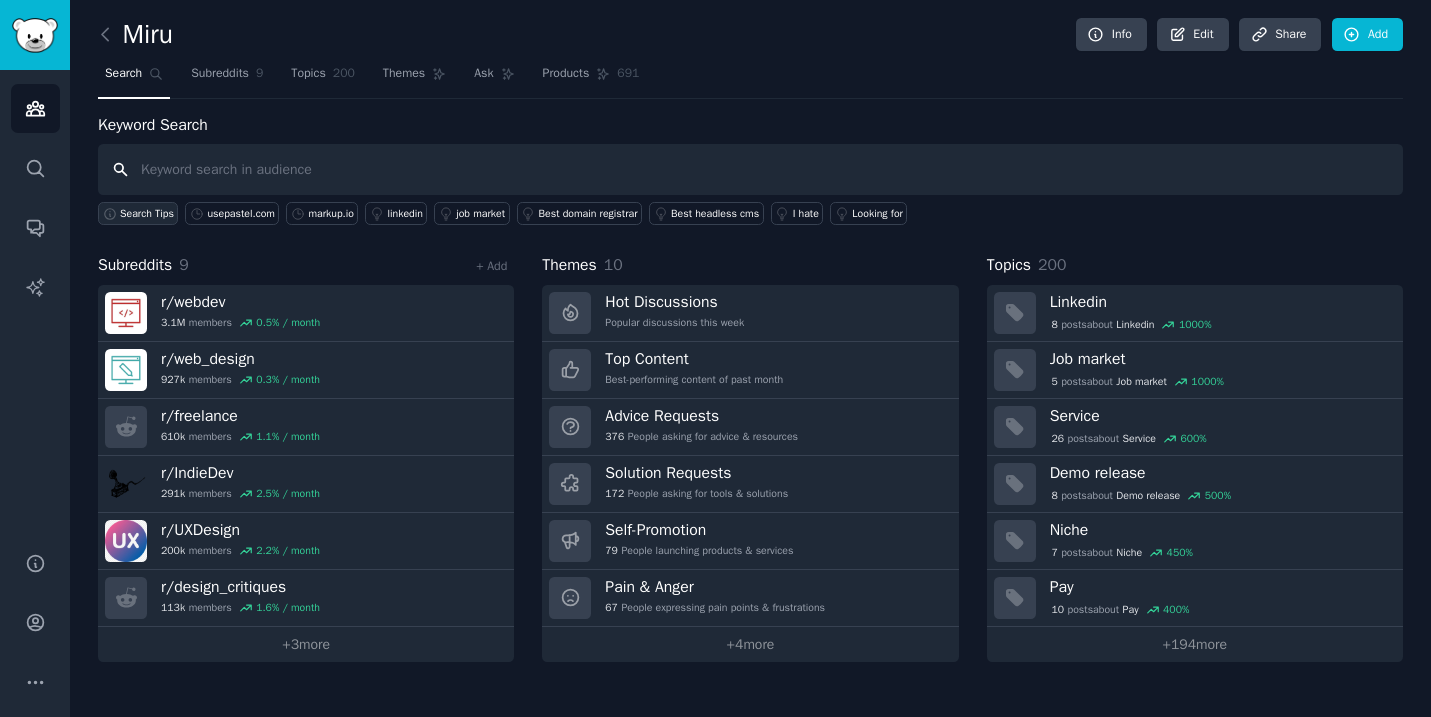 click on "Search Tips" at bounding box center [147, 214] 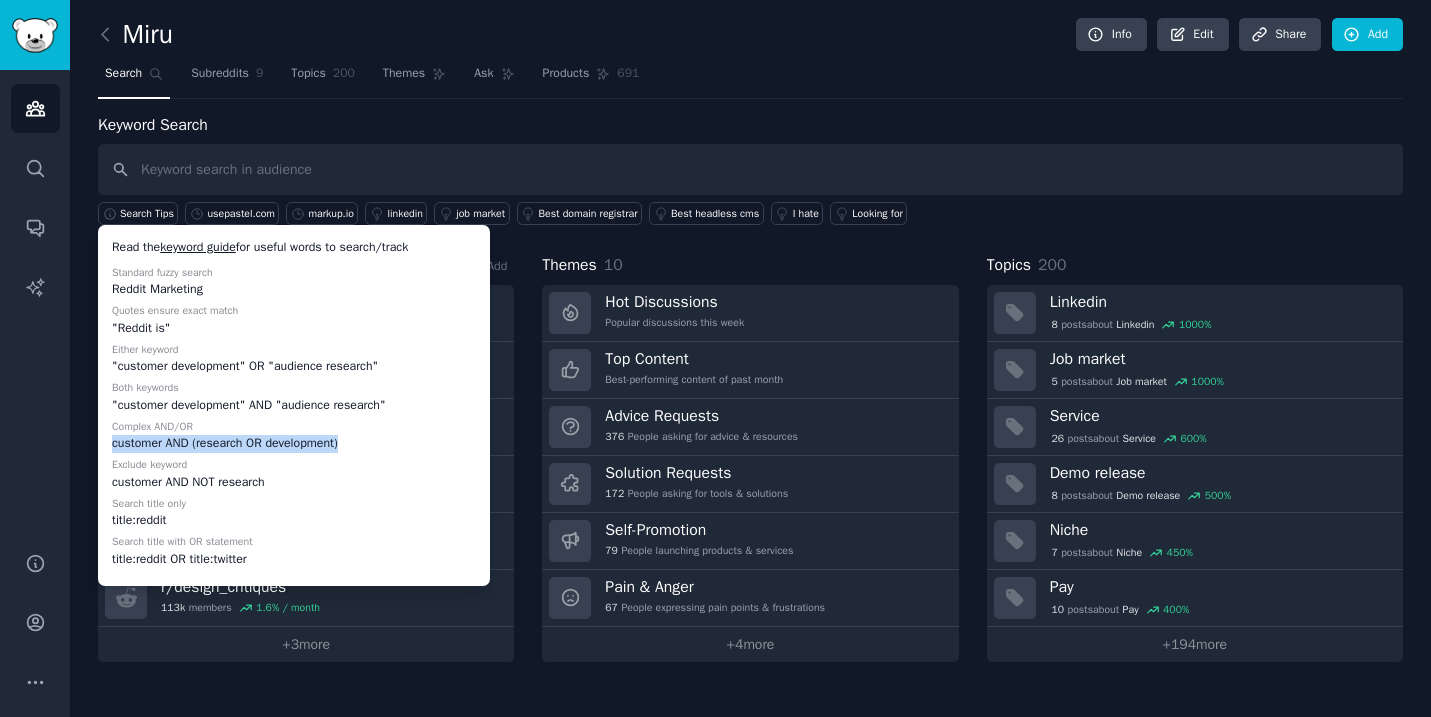 drag, startPoint x: 115, startPoint y: 443, endPoint x: 357, endPoint y: 446, distance: 242.0186 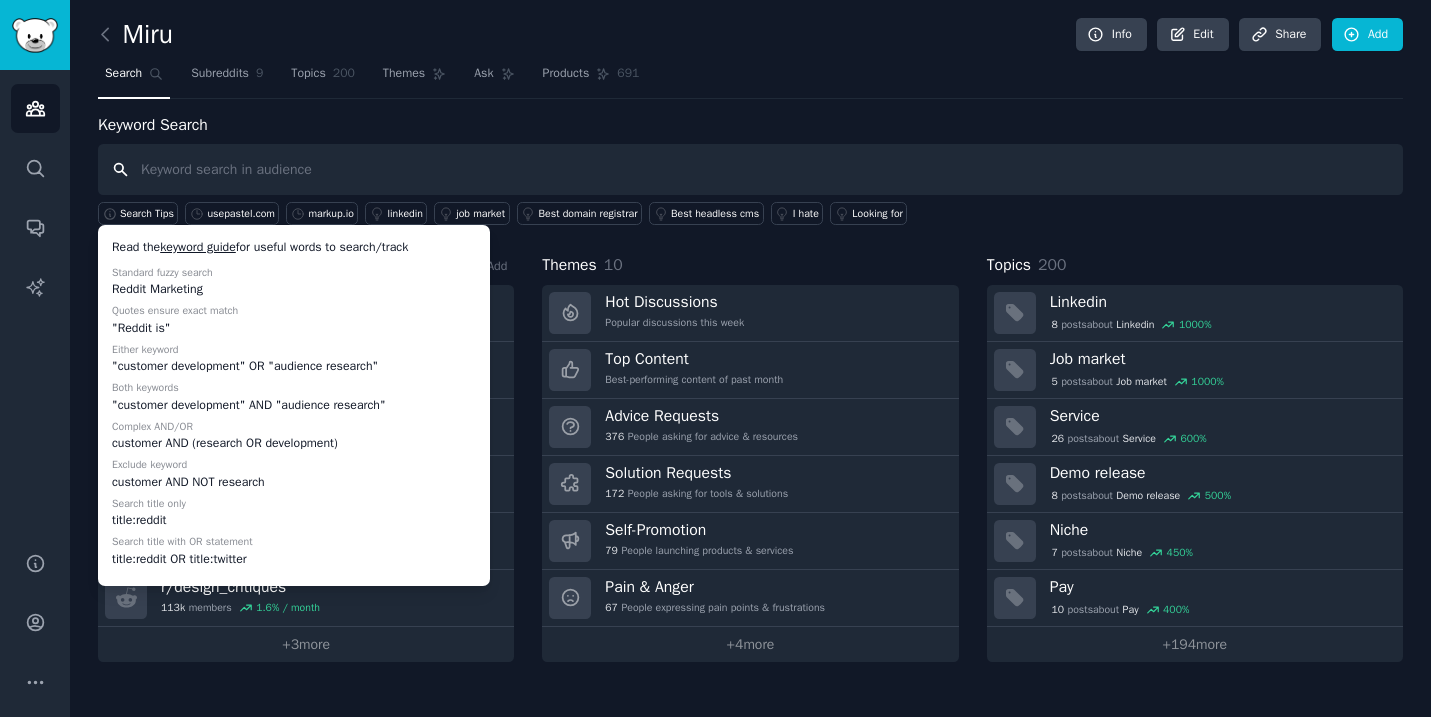 click at bounding box center (750, 169) 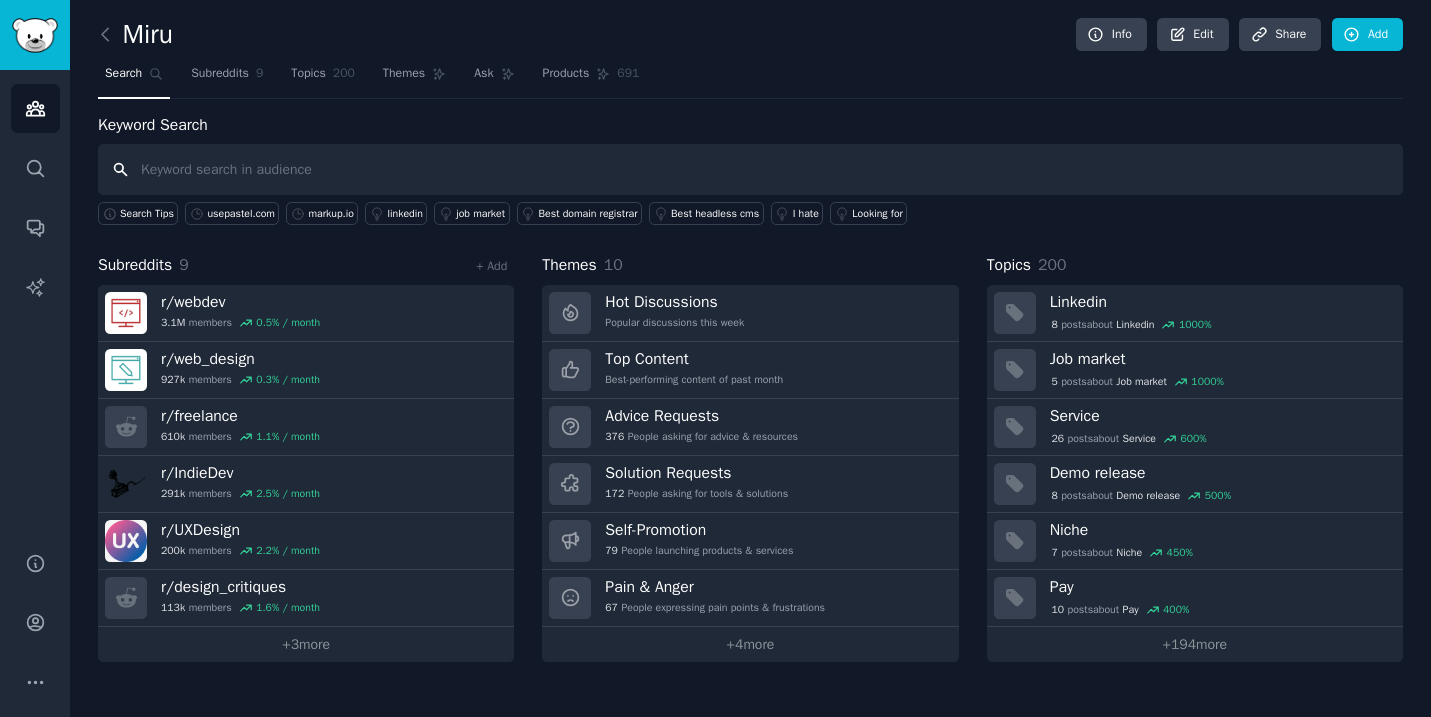 paste on "customer AND (research OR development)" 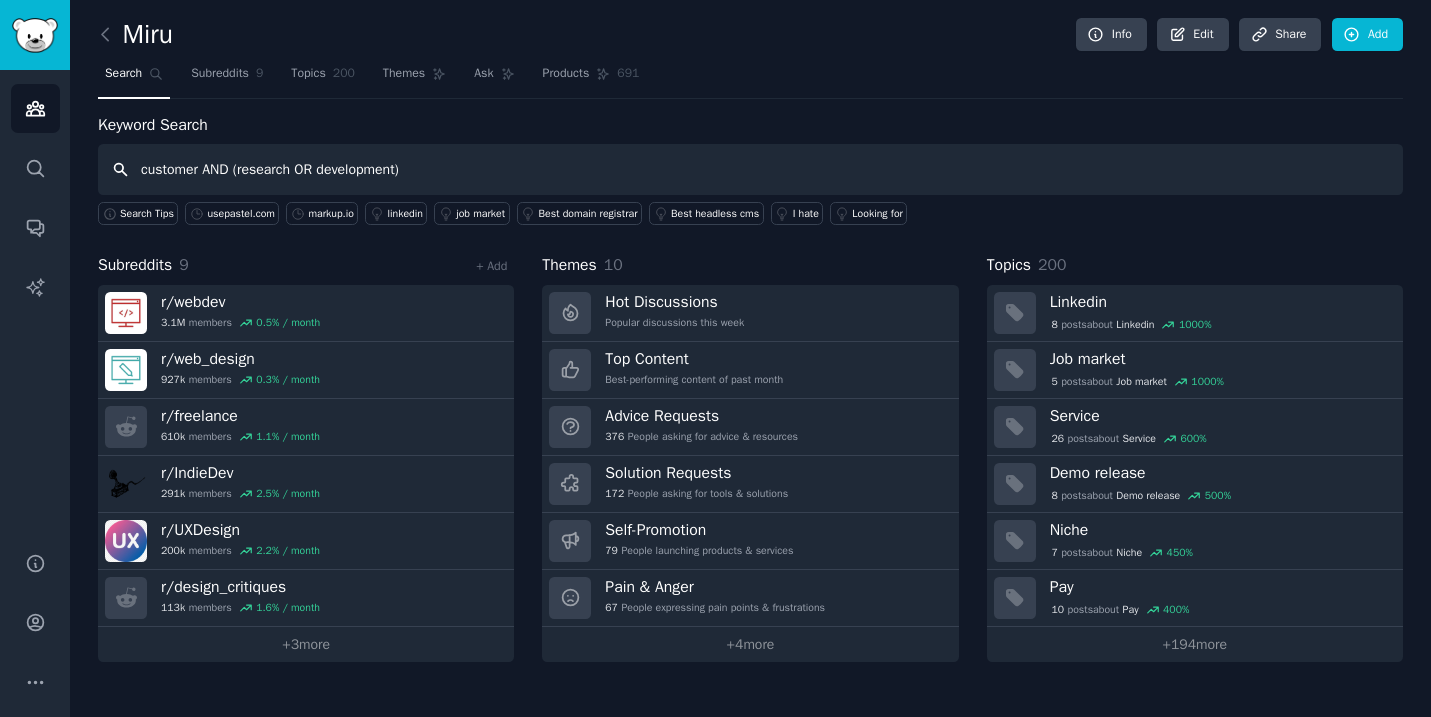 click on "customer AND (research OR development)" at bounding box center [750, 169] 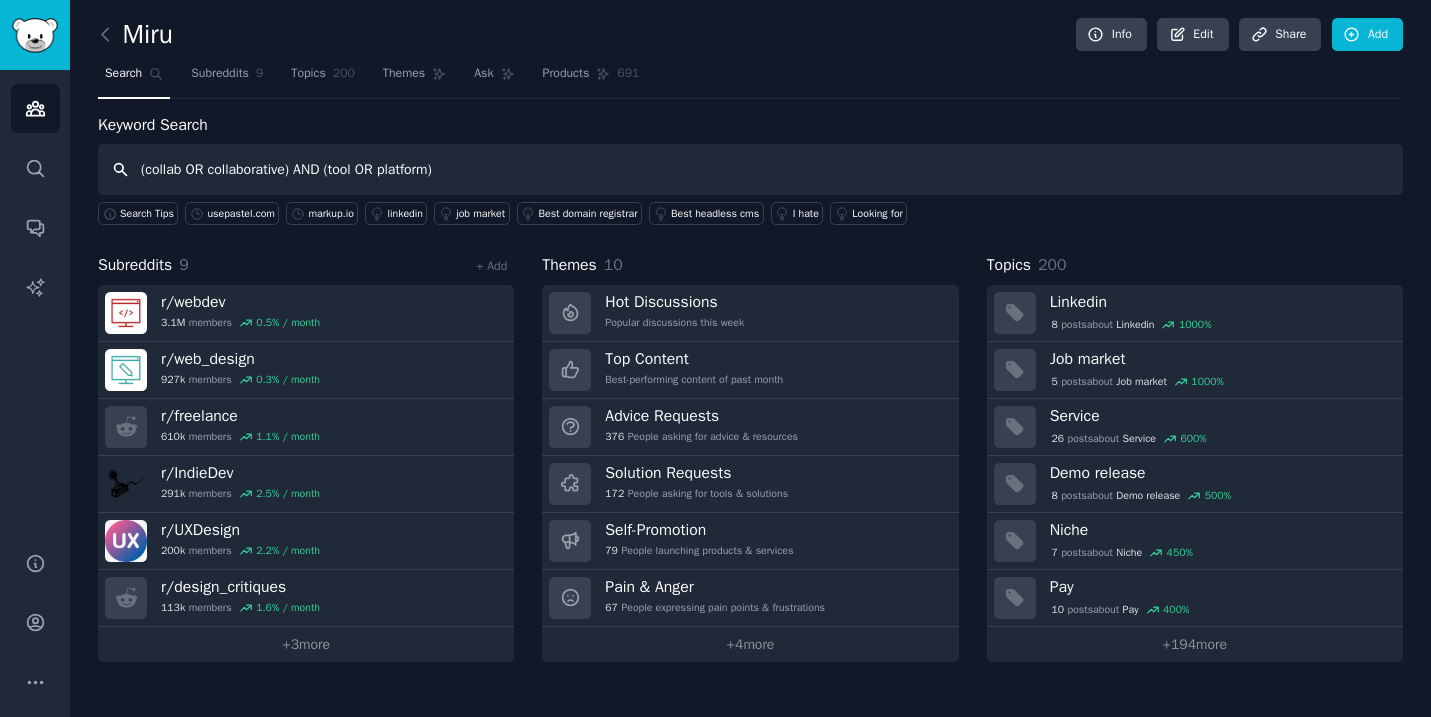type on "(collab OR collaborative) AND (tool OR platform)" 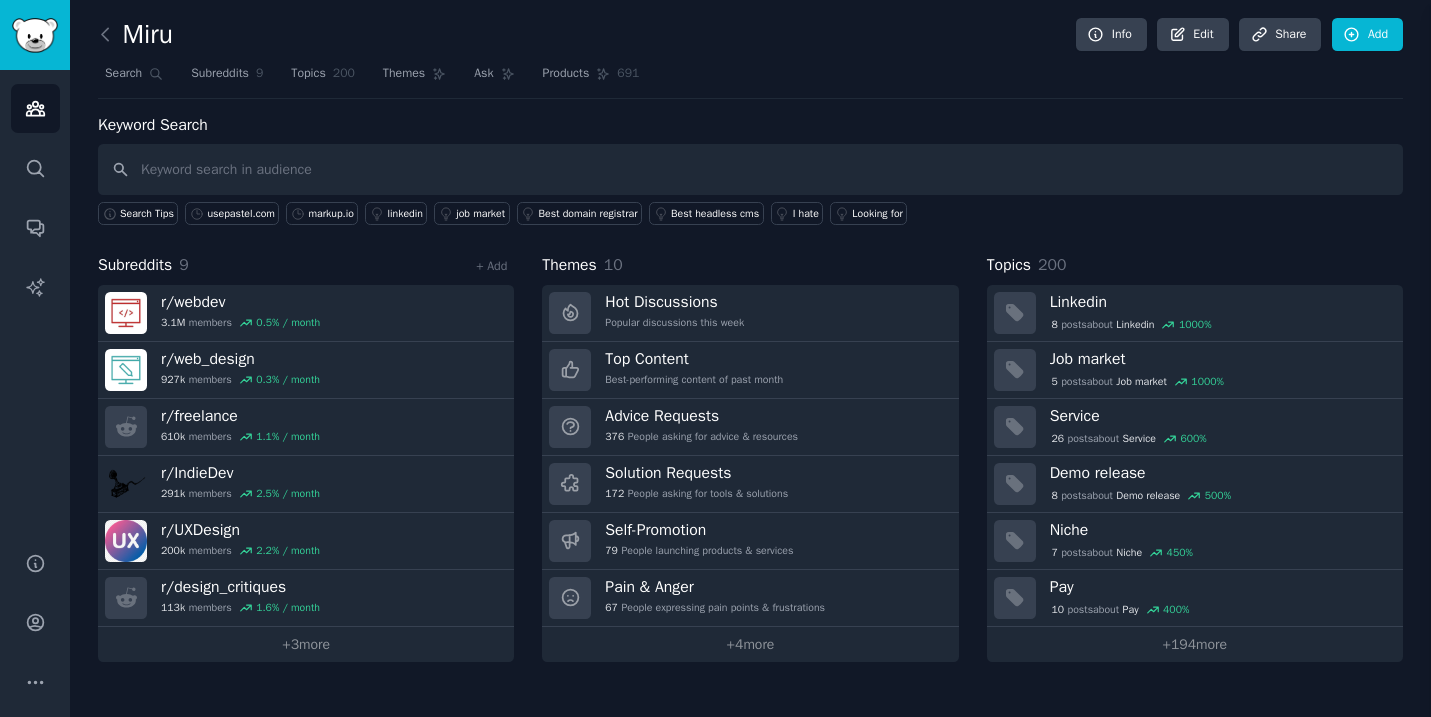 type 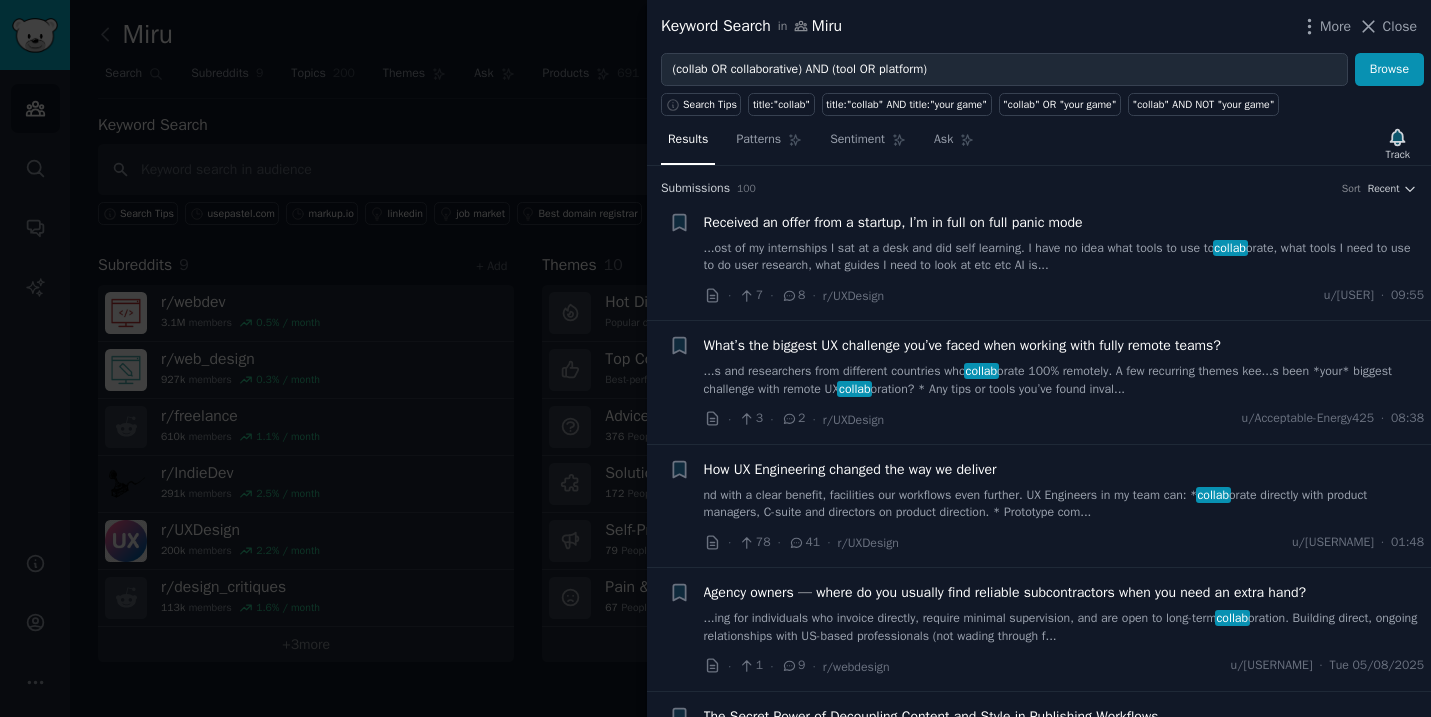 click on "Received an offer from a startup, I’m in full on full panic mode" at bounding box center [893, 222] 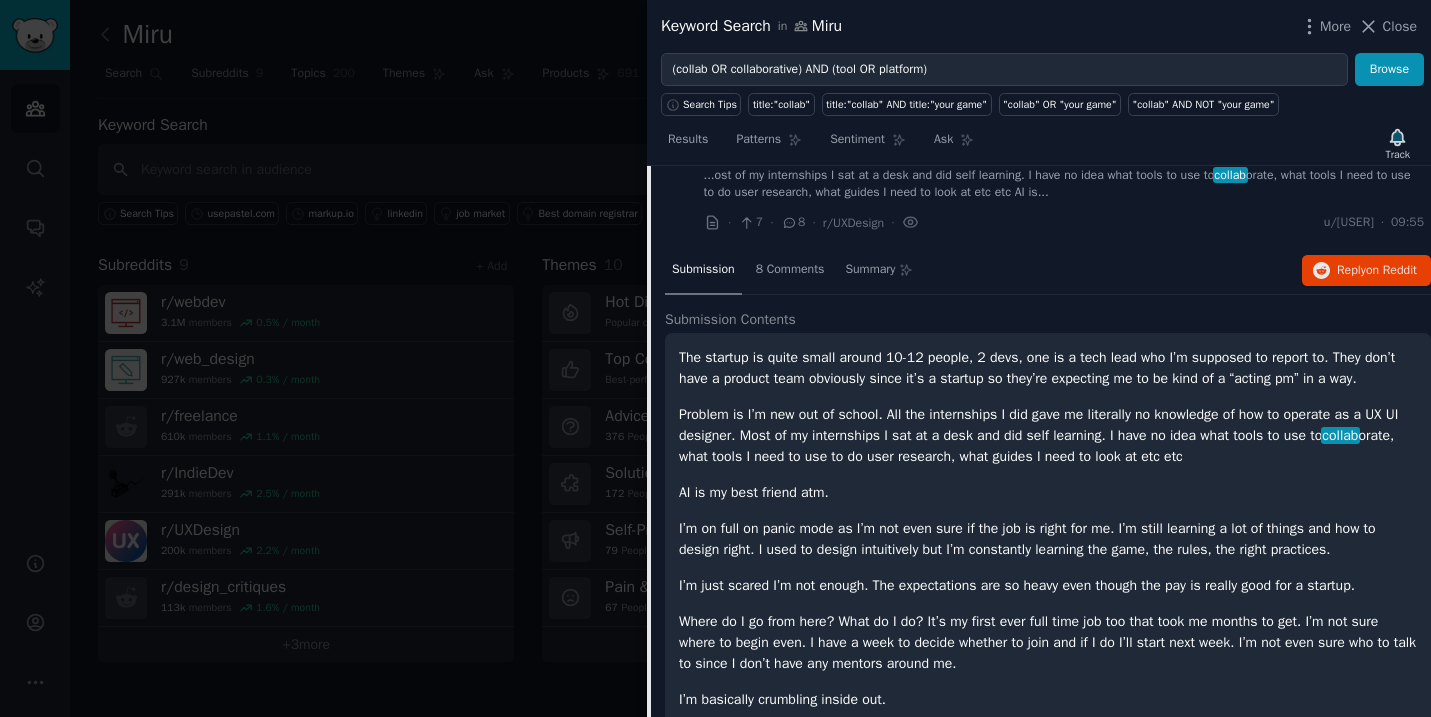 scroll, scrollTop: 0, scrollLeft: 0, axis: both 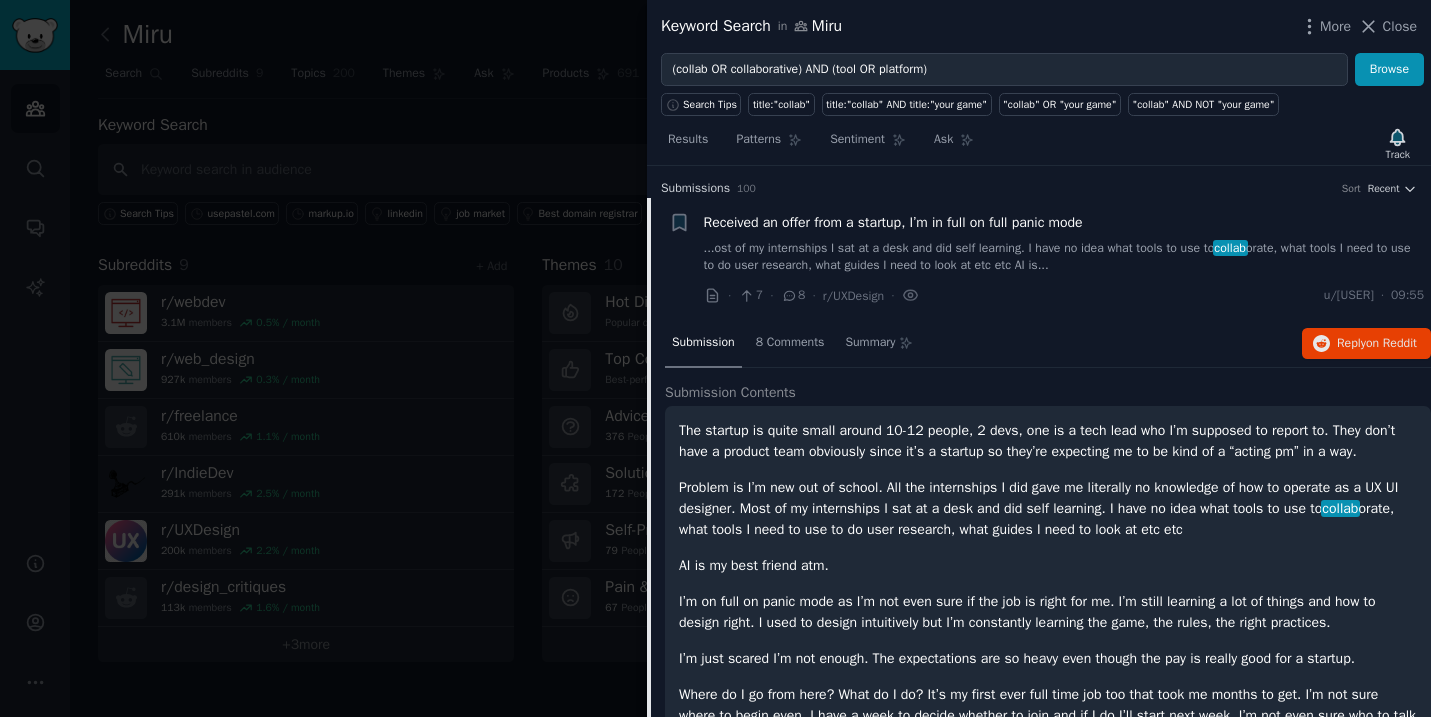 click on "...ost of my internships I sat at a desk and did self learning. I have no idea what tools to use to  collab orate, what tools I need to use to do user research, what guides I need to look at etc etc
AI is..." at bounding box center [1064, 257] 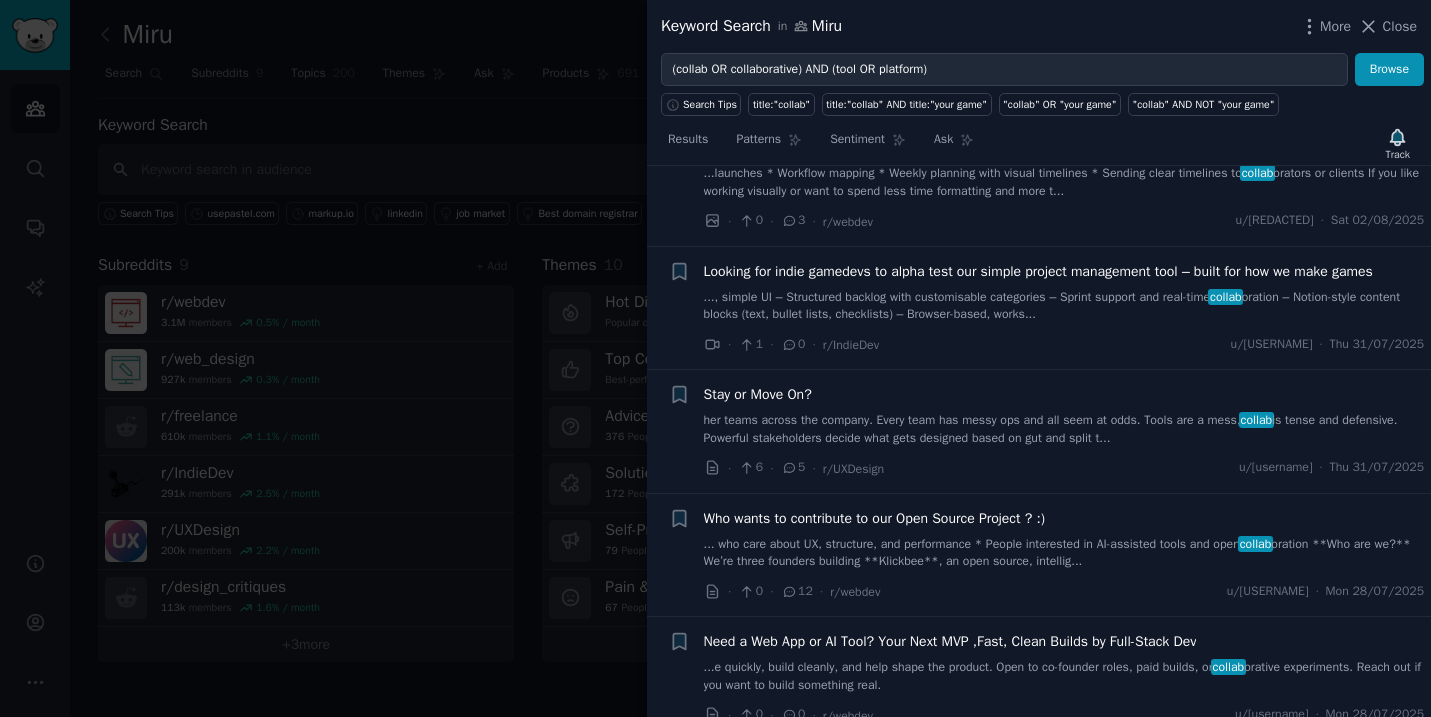 scroll, scrollTop: 0, scrollLeft: 0, axis: both 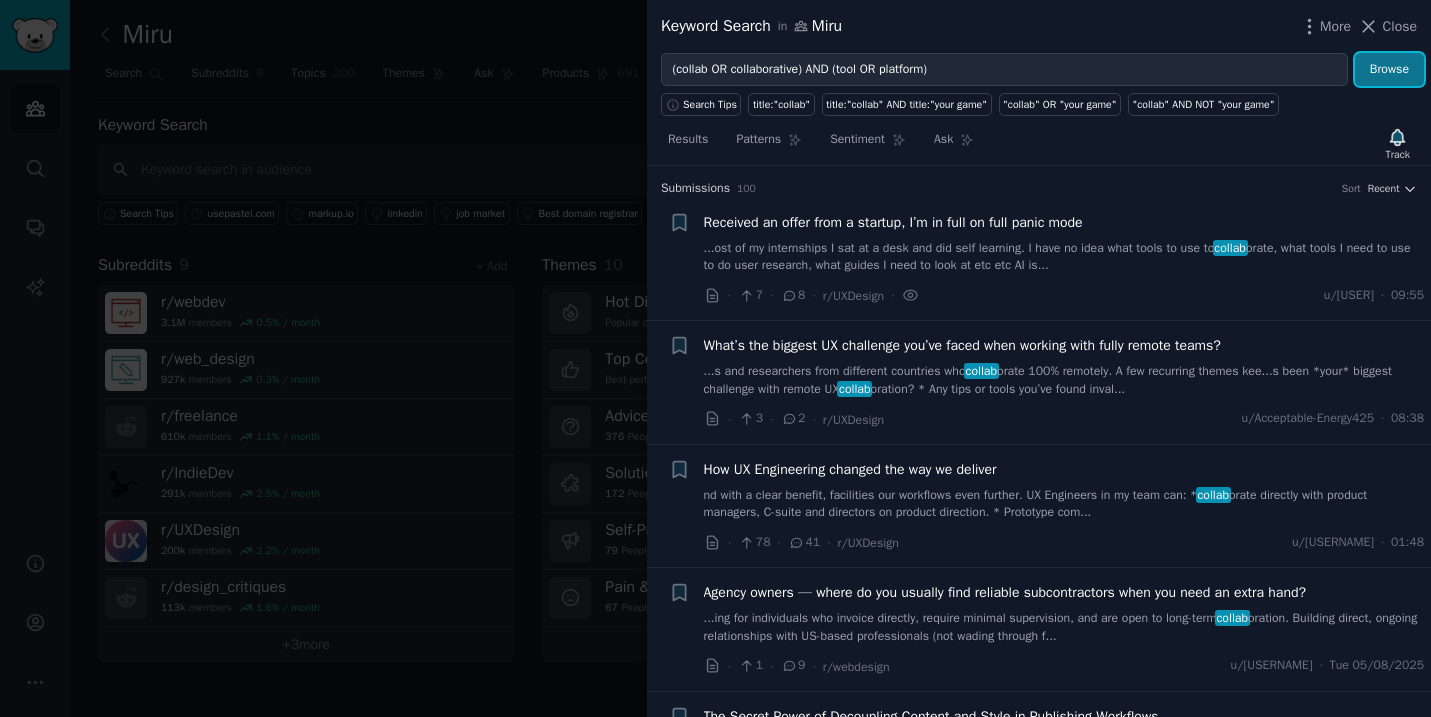 click on "Browse" at bounding box center [1389, 70] 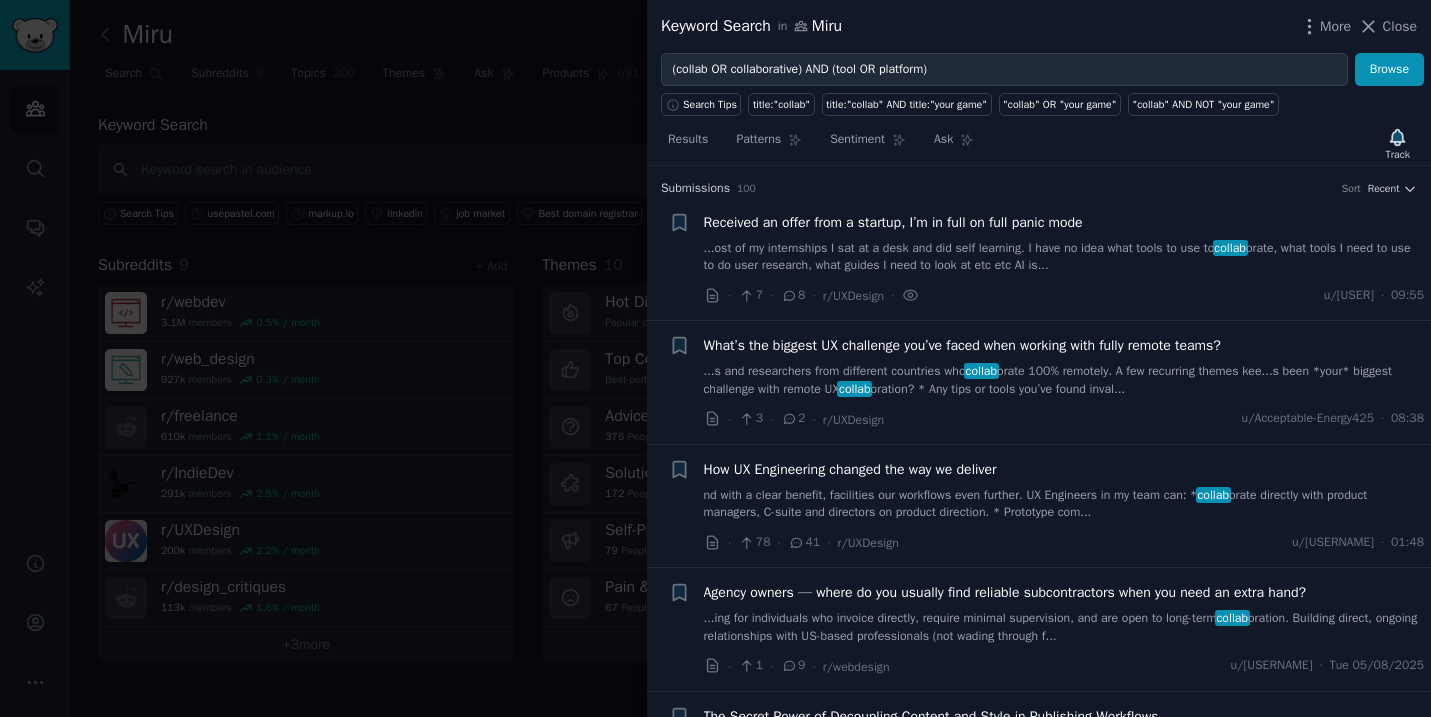 click on "Close" at bounding box center (1400, 26) 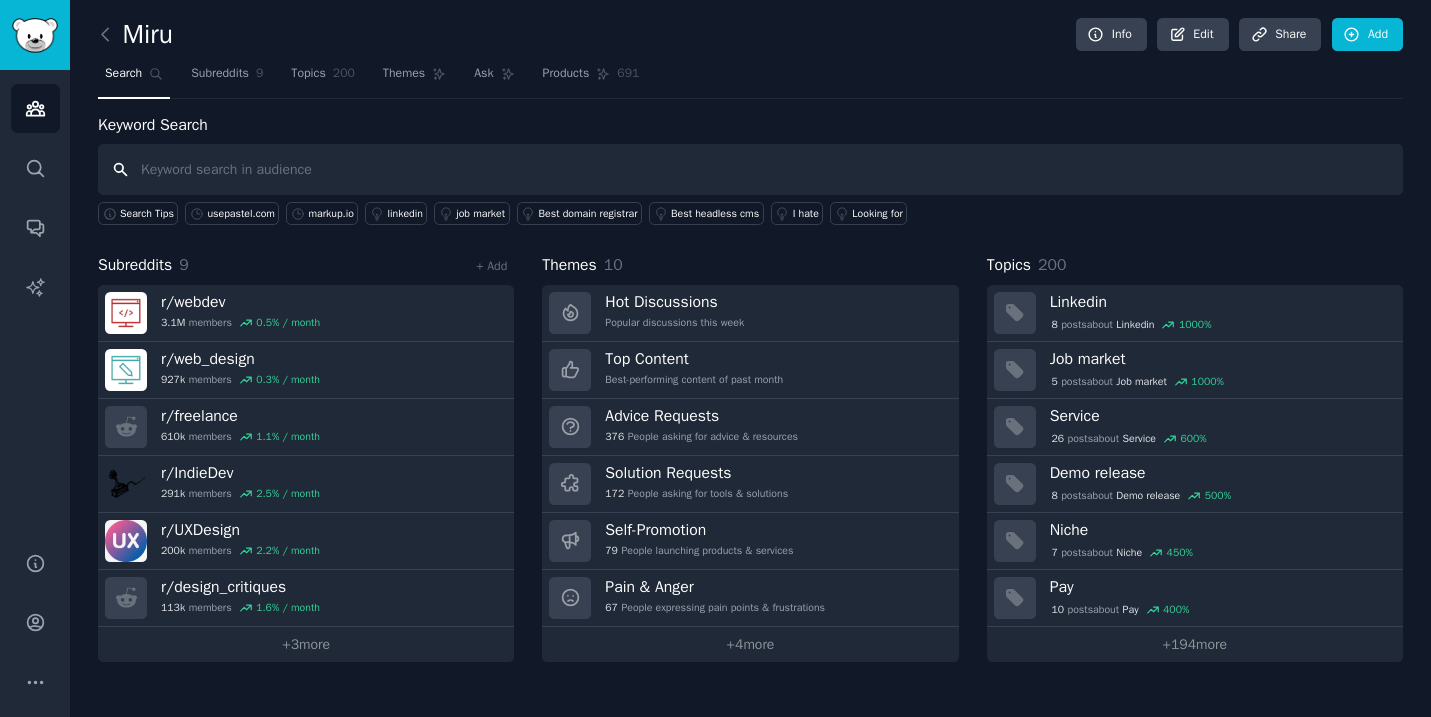 click at bounding box center (750, 169) 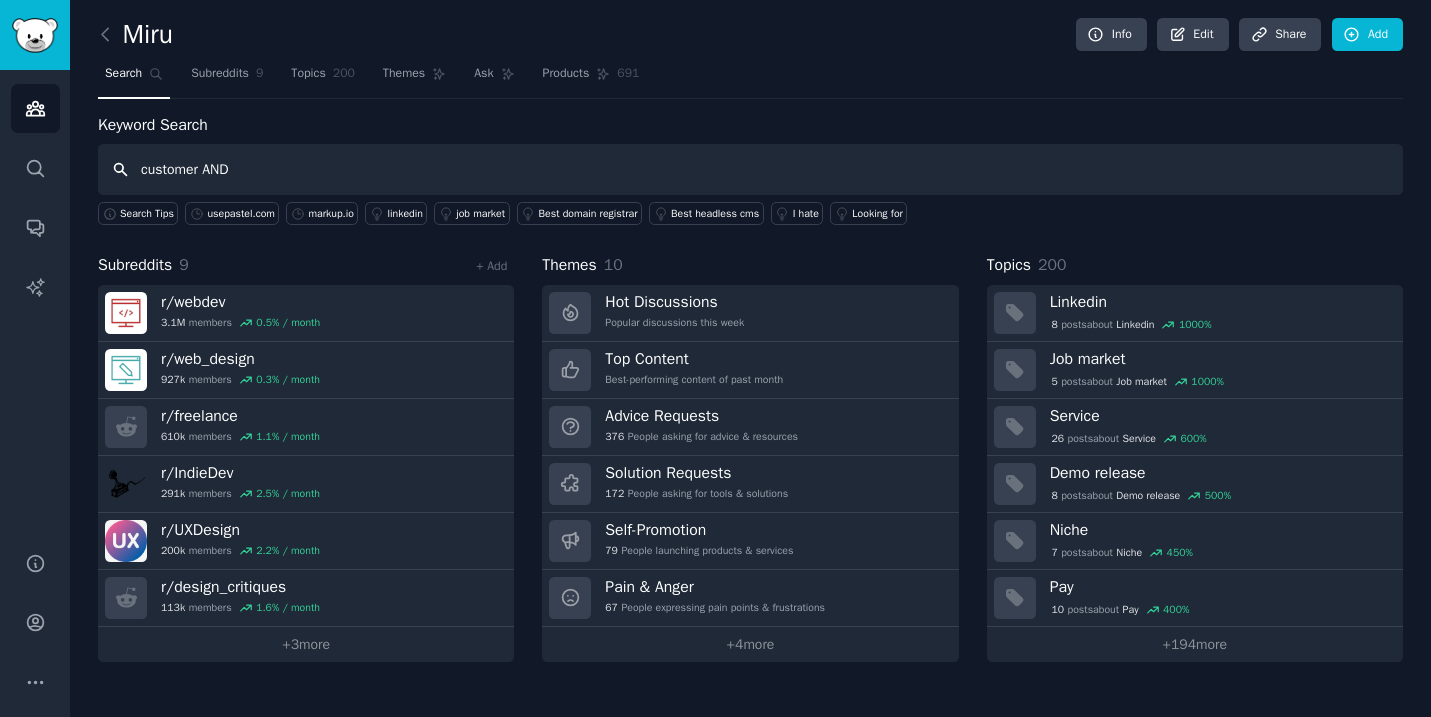 drag, startPoint x: 227, startPoint y: 169, endPoint x: 87, endPoint y: 167, distance: 140.01428 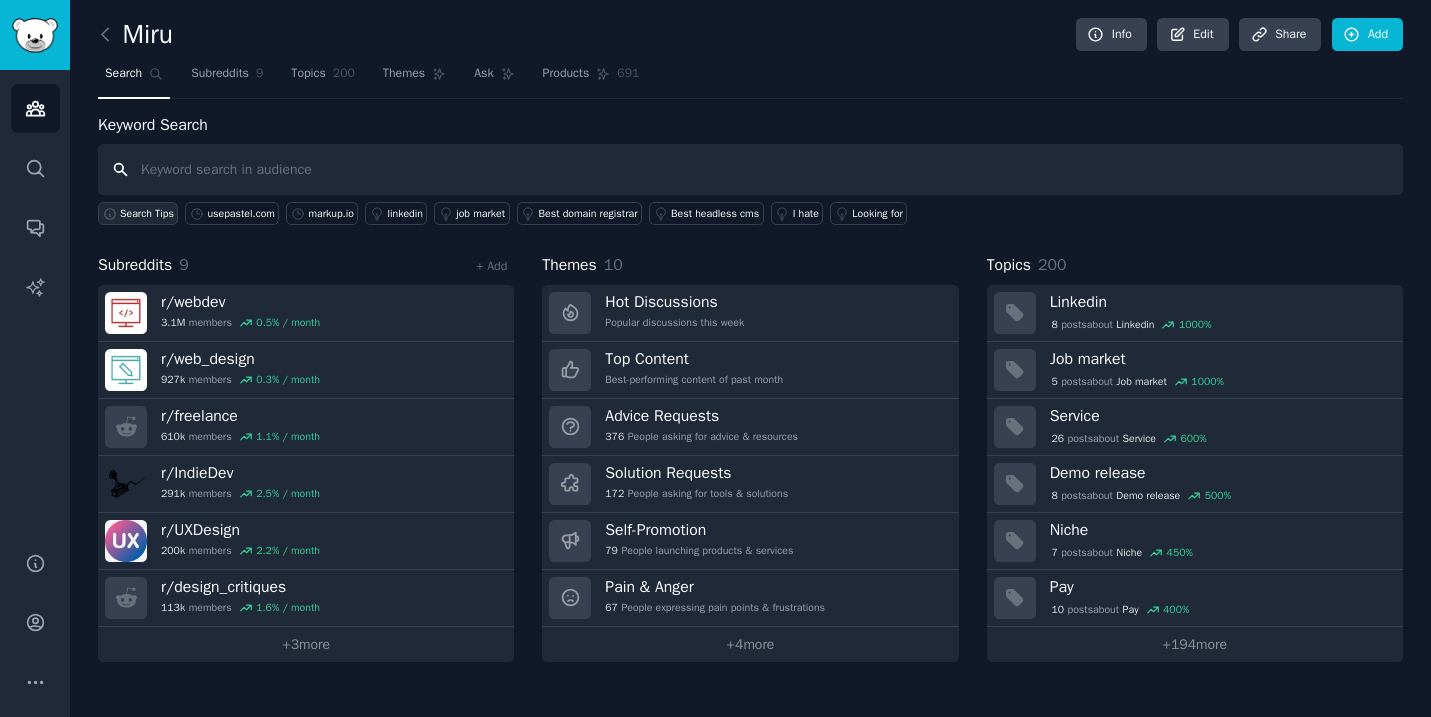 click on "Search Tips" at bounding box center [147, 214] 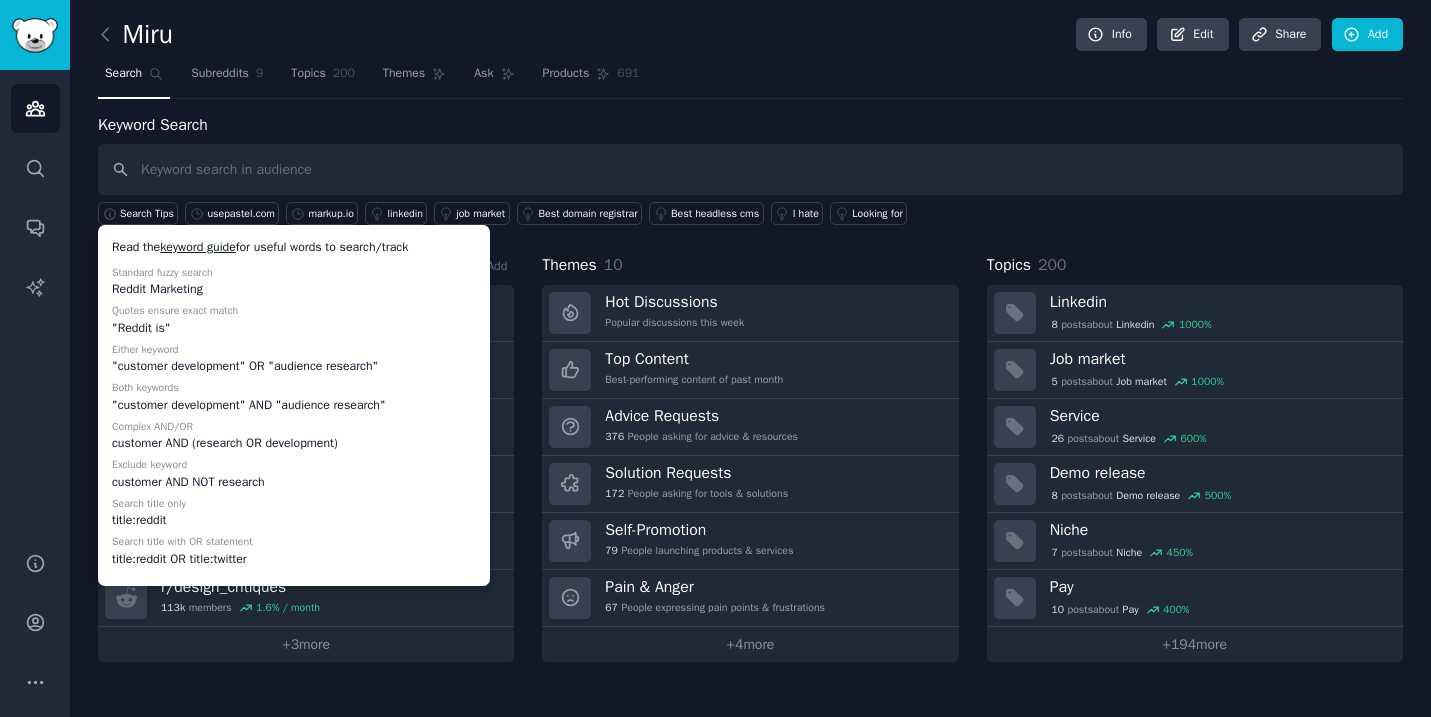 type 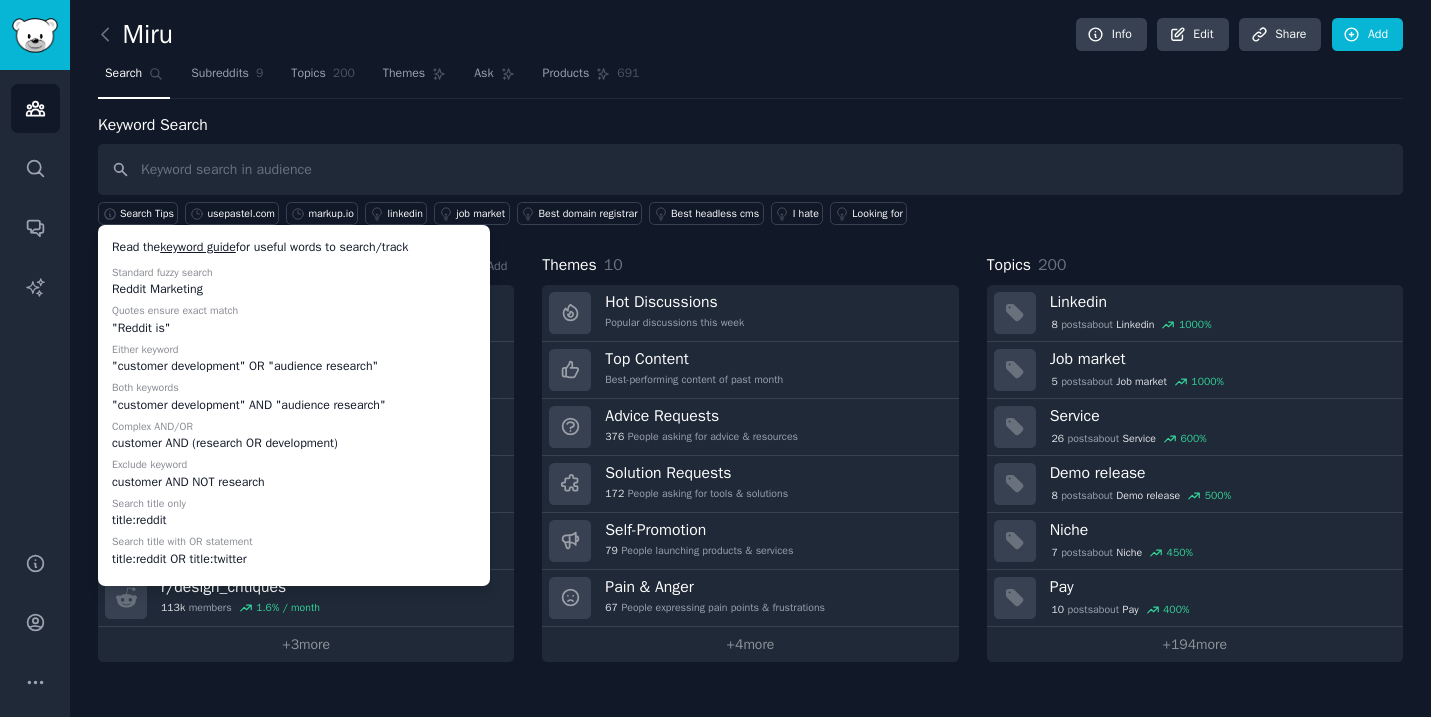 click on "keyword guide" at bounding box center (198, 247) 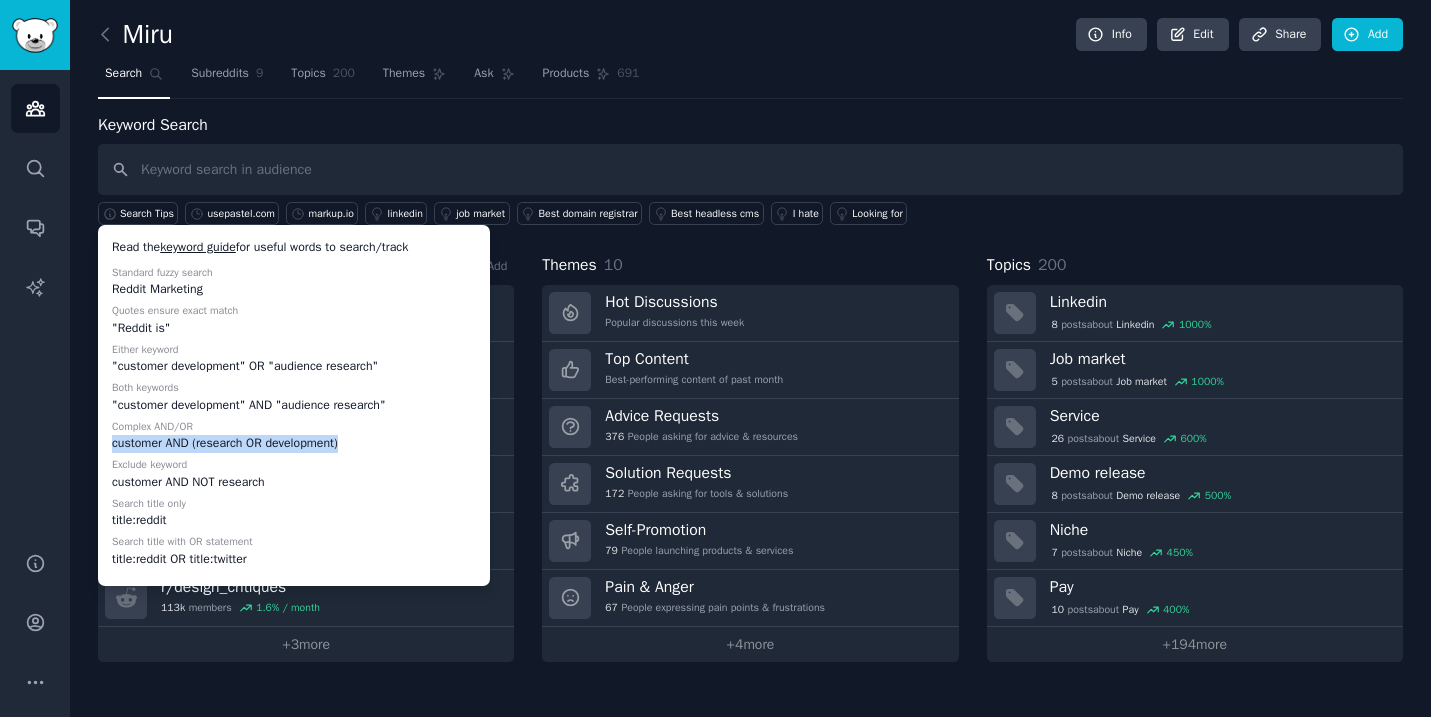 drag, startPoint x: 112, startPoint y: 442, endPoint x: 373, endPoint y: 437, distance: 261.04788 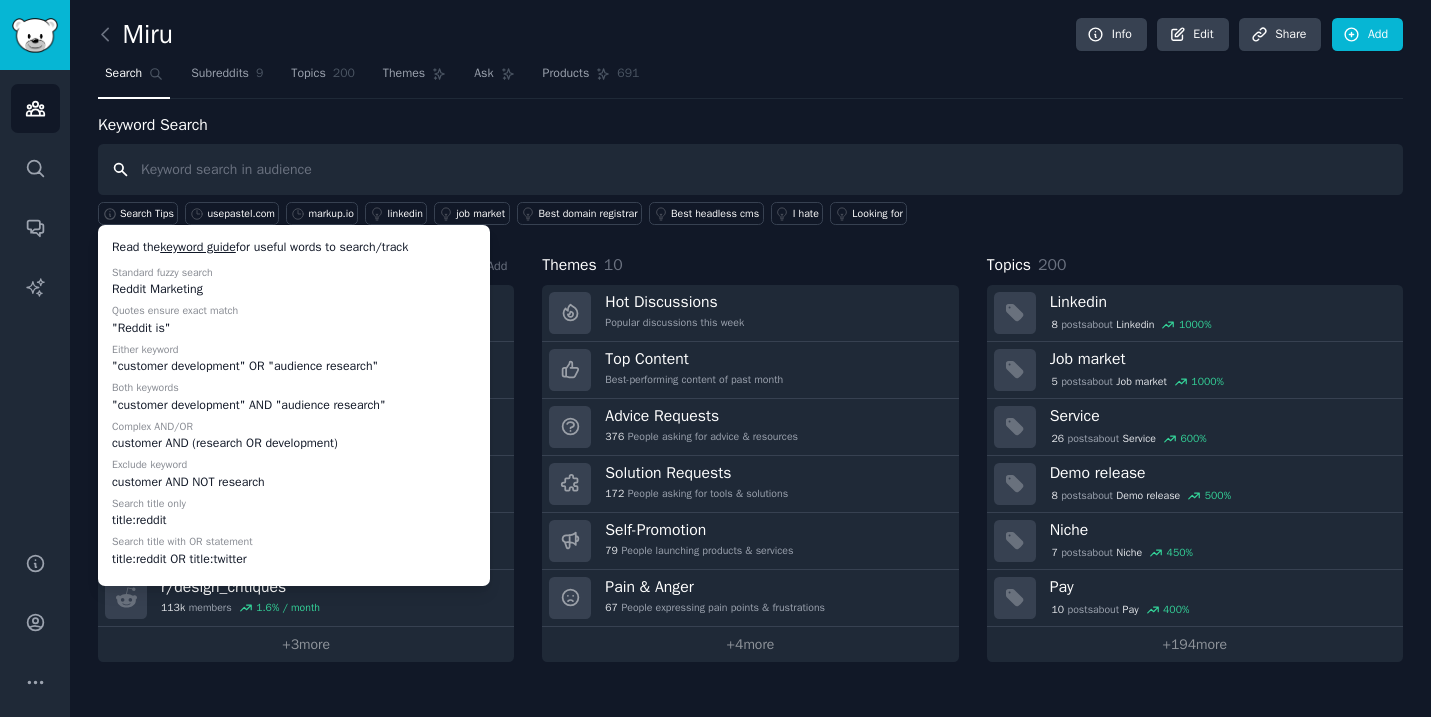 drag, startPoint x: 274, startPoint y: 174, endPoint x: 295, endPoint y: 172, distance: 21.095022 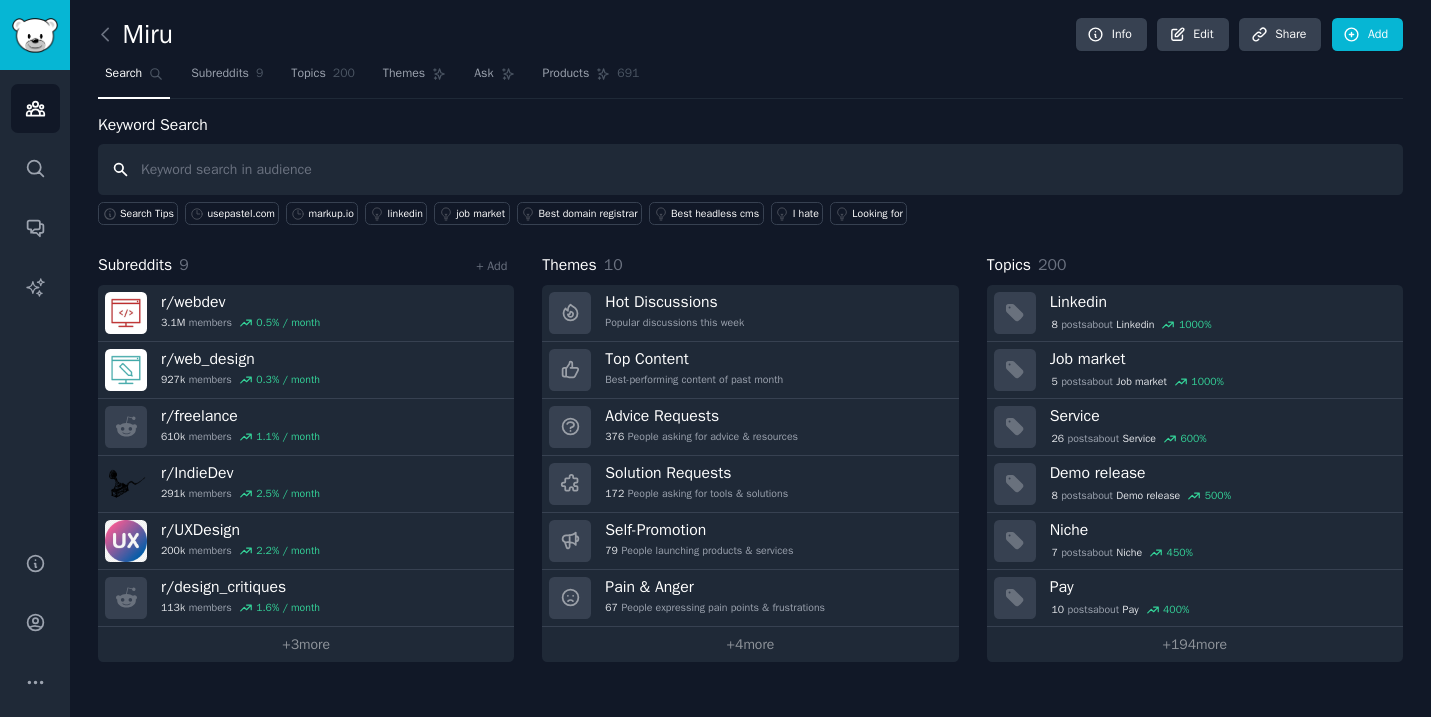 paste on "customer AND (research OR development)" 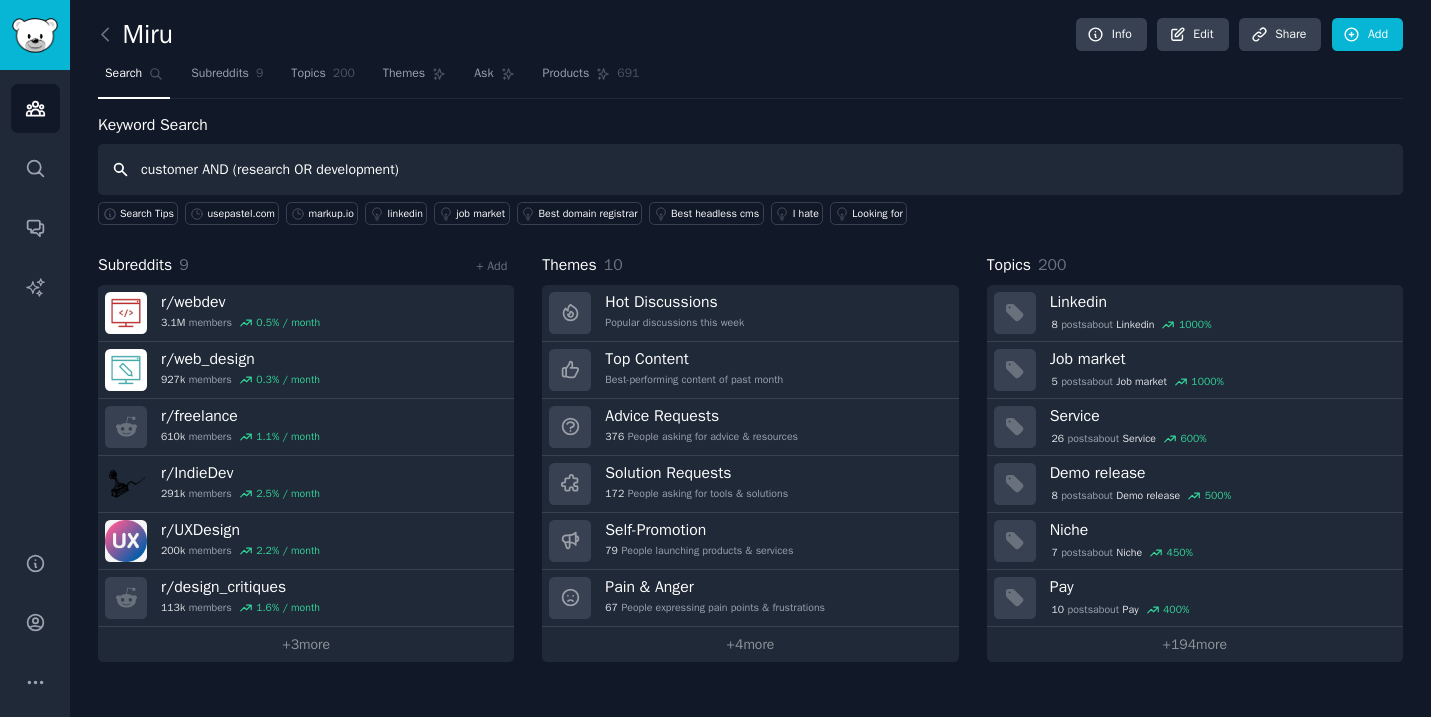 click on "customer AND (research OR development)" at bounding box center [750, 169] 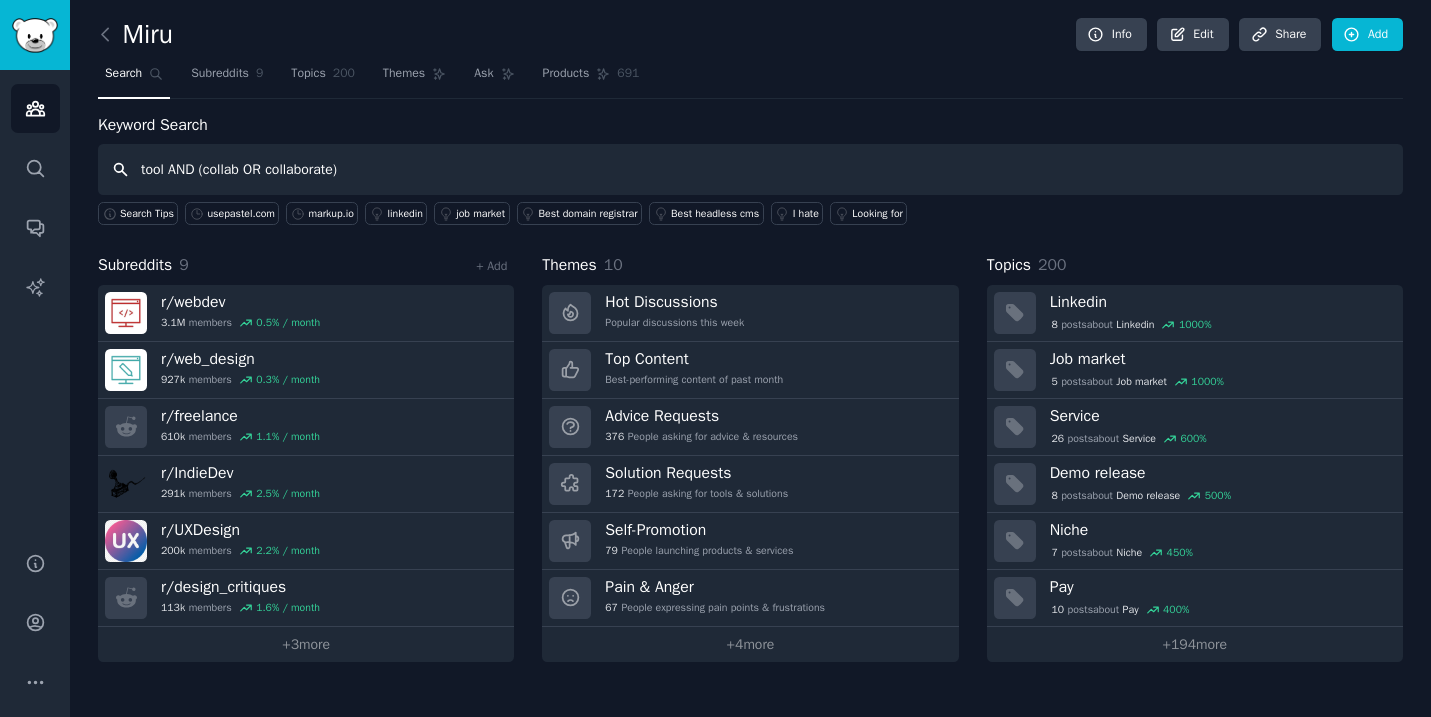 type on "tool AND (collab OR collaborate)" 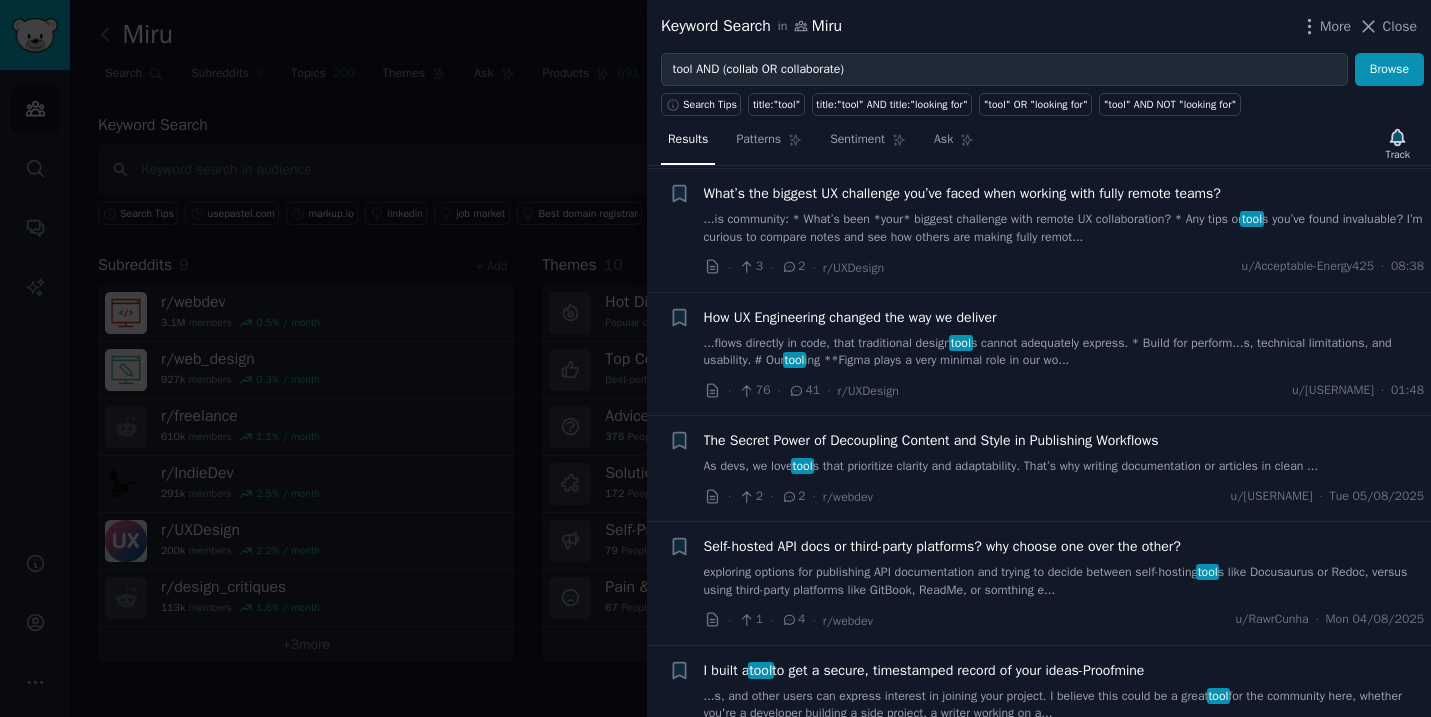 scroll, scrollTop: 166, scrollLeft: 0, axis: vertical 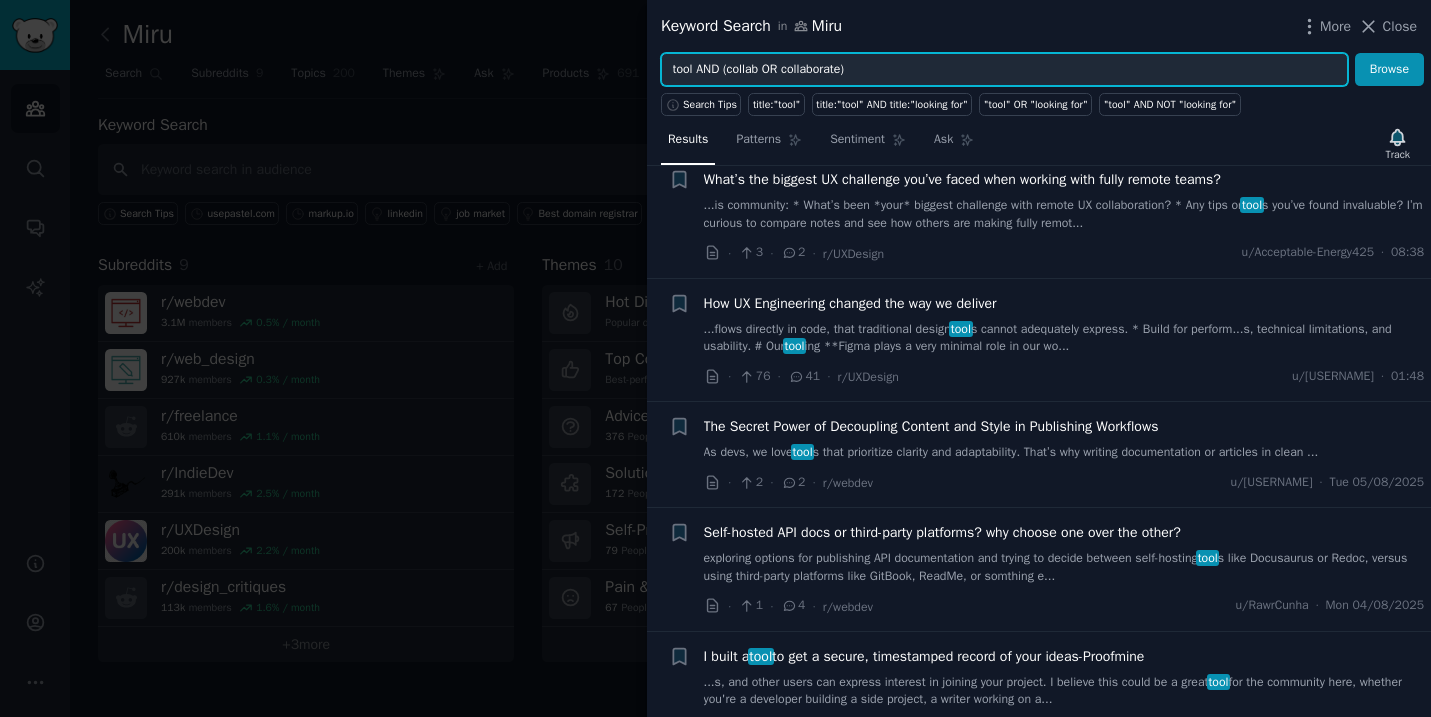 drag, startPoint x: 879, startPoint y: 68, endPoint x: 578, endPoint y: 66, distance: 301.00665 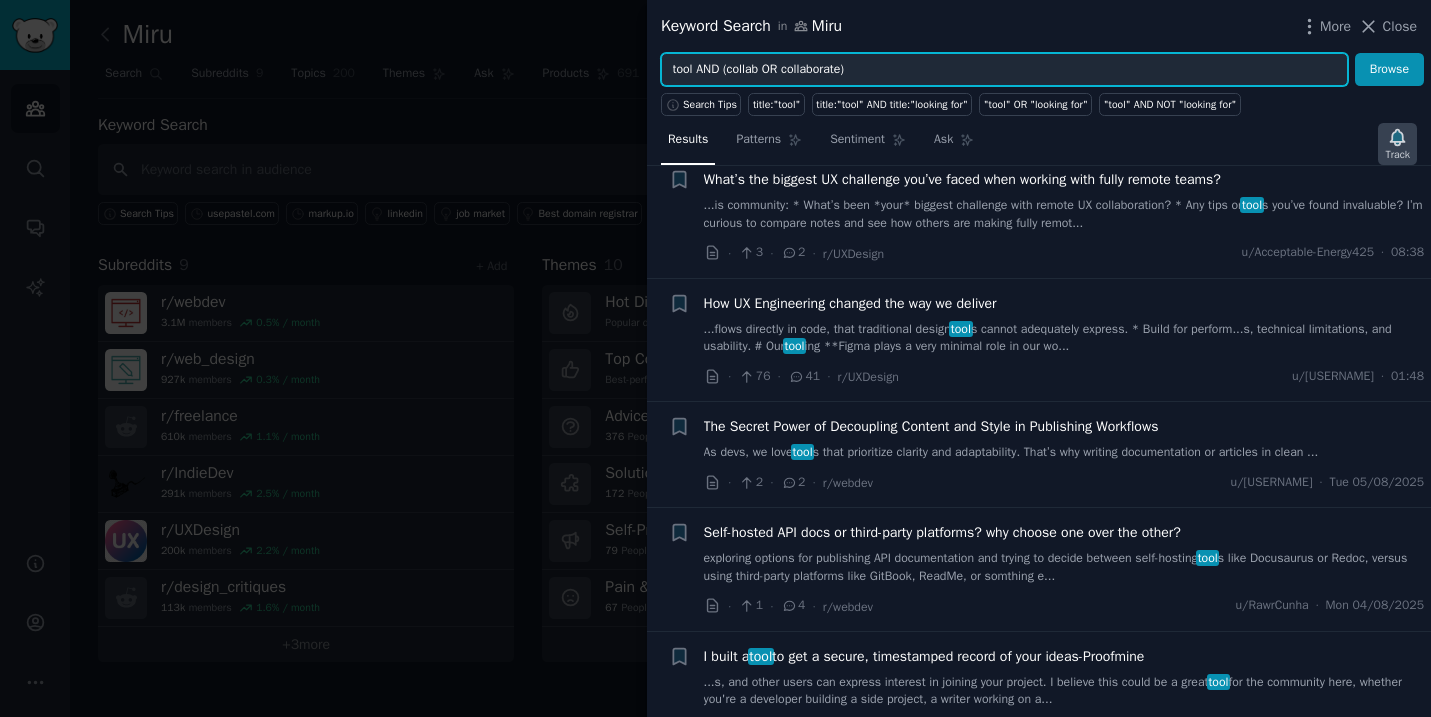 click 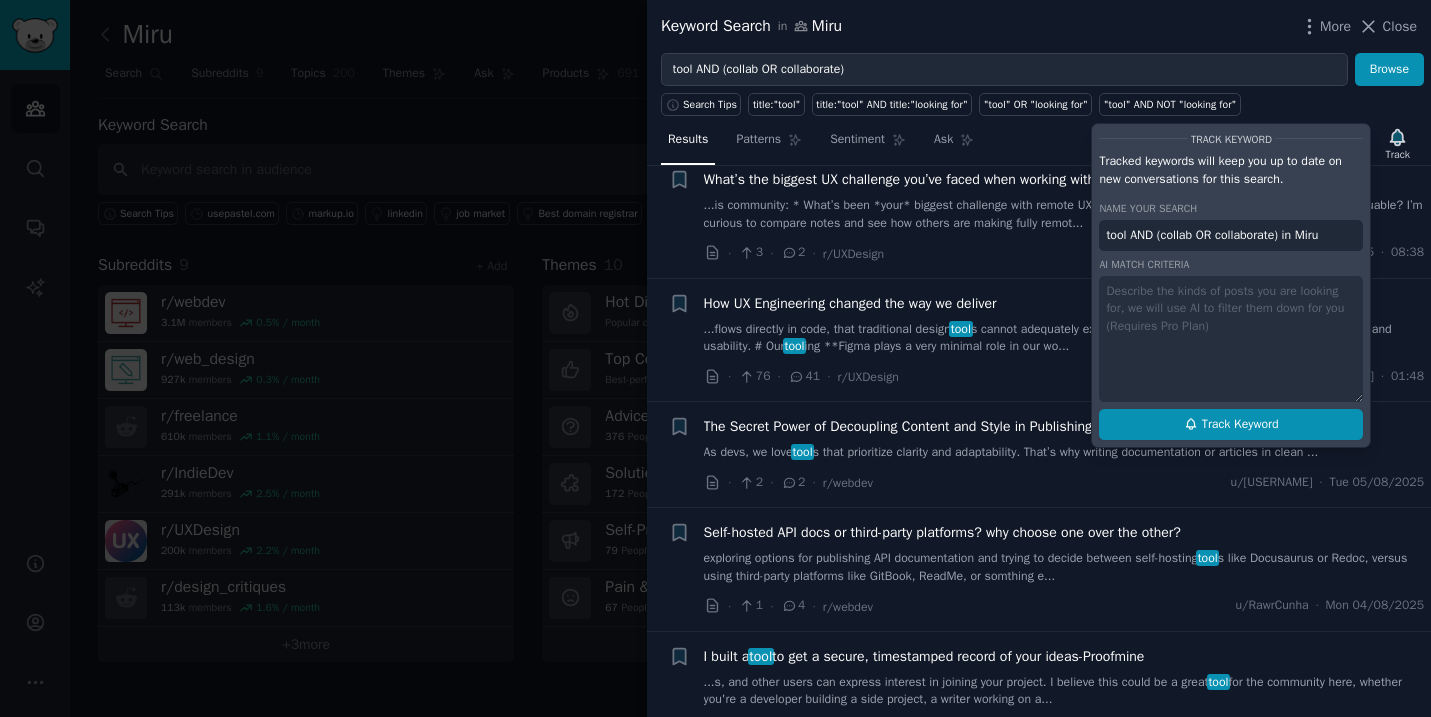 click on "Track Keyword" at bounding box center [1240, 425] 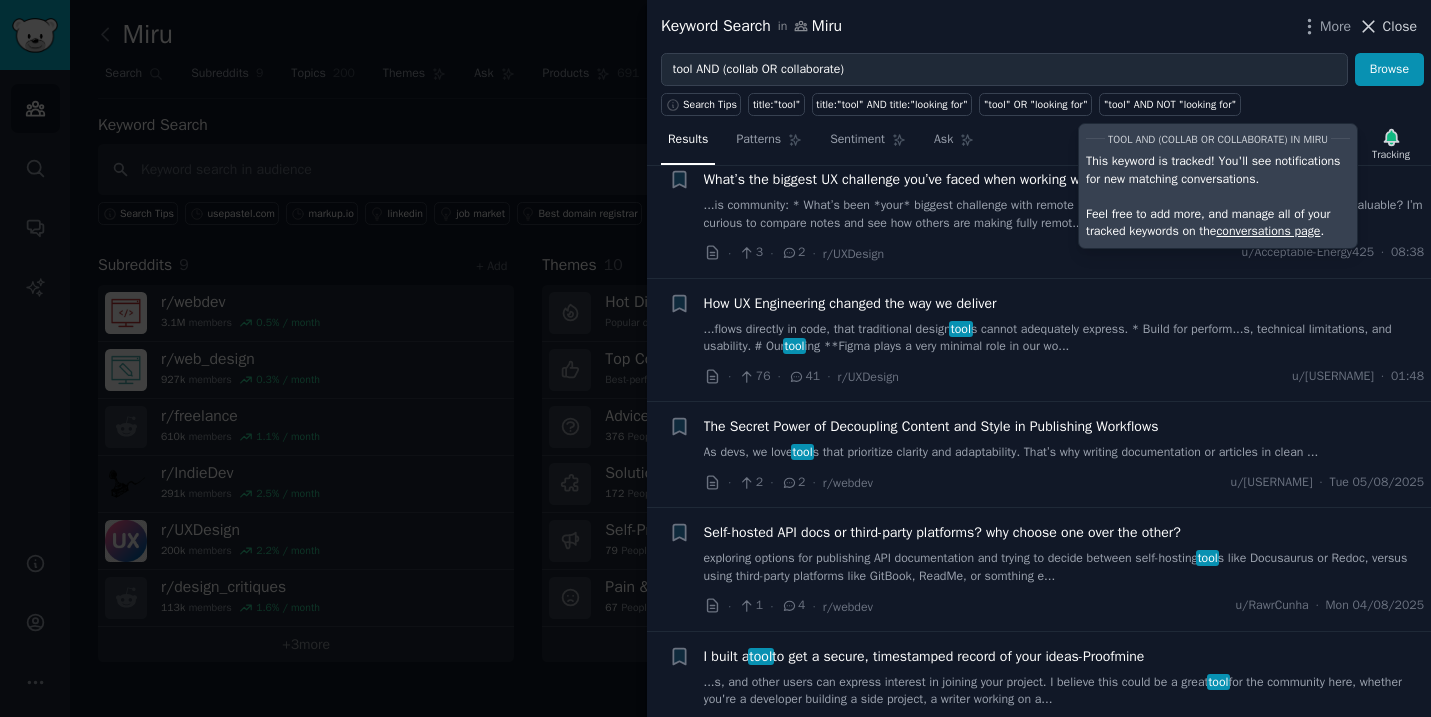 click on "Close" at bounding box center (1400, 26) 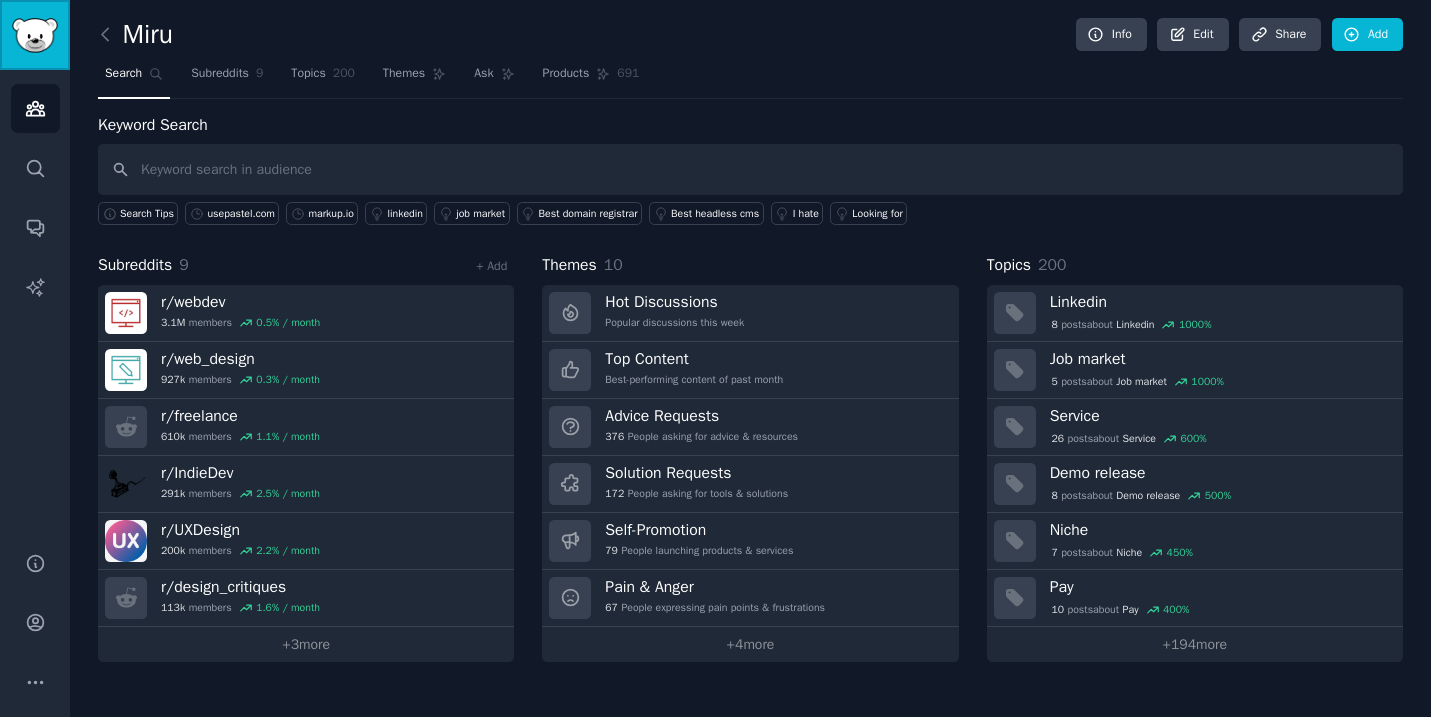 click at bounding box center [35, 35] 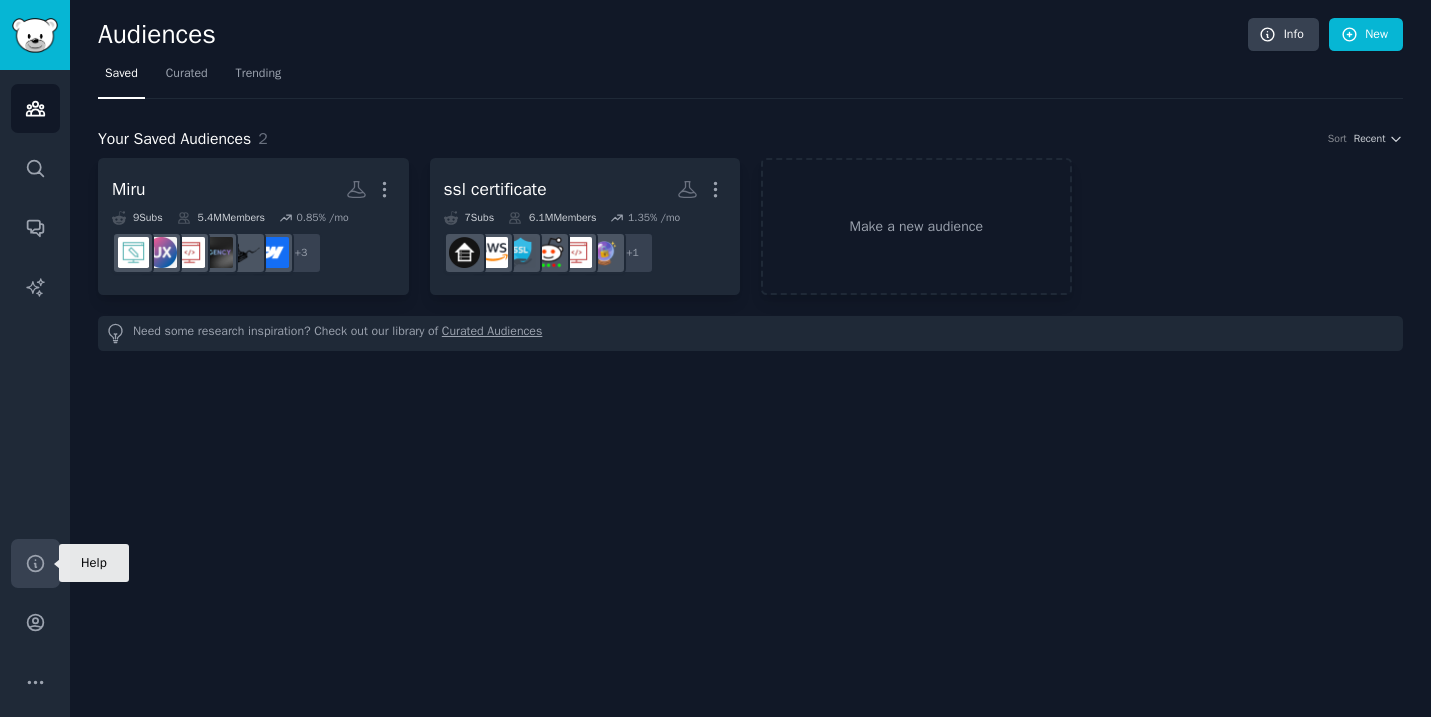 click 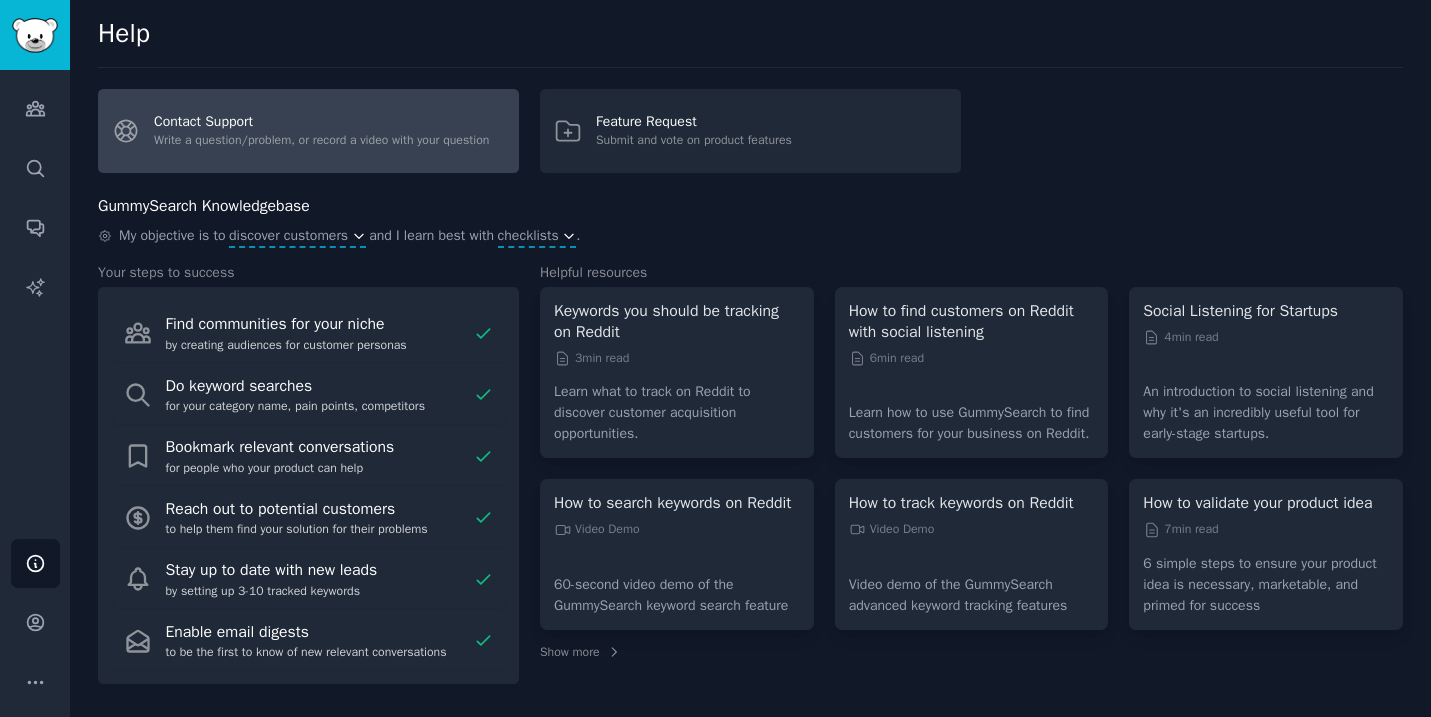 click on "Contact Support Write a question/problem, or record a video with your question" at bounding box center [308, 131] 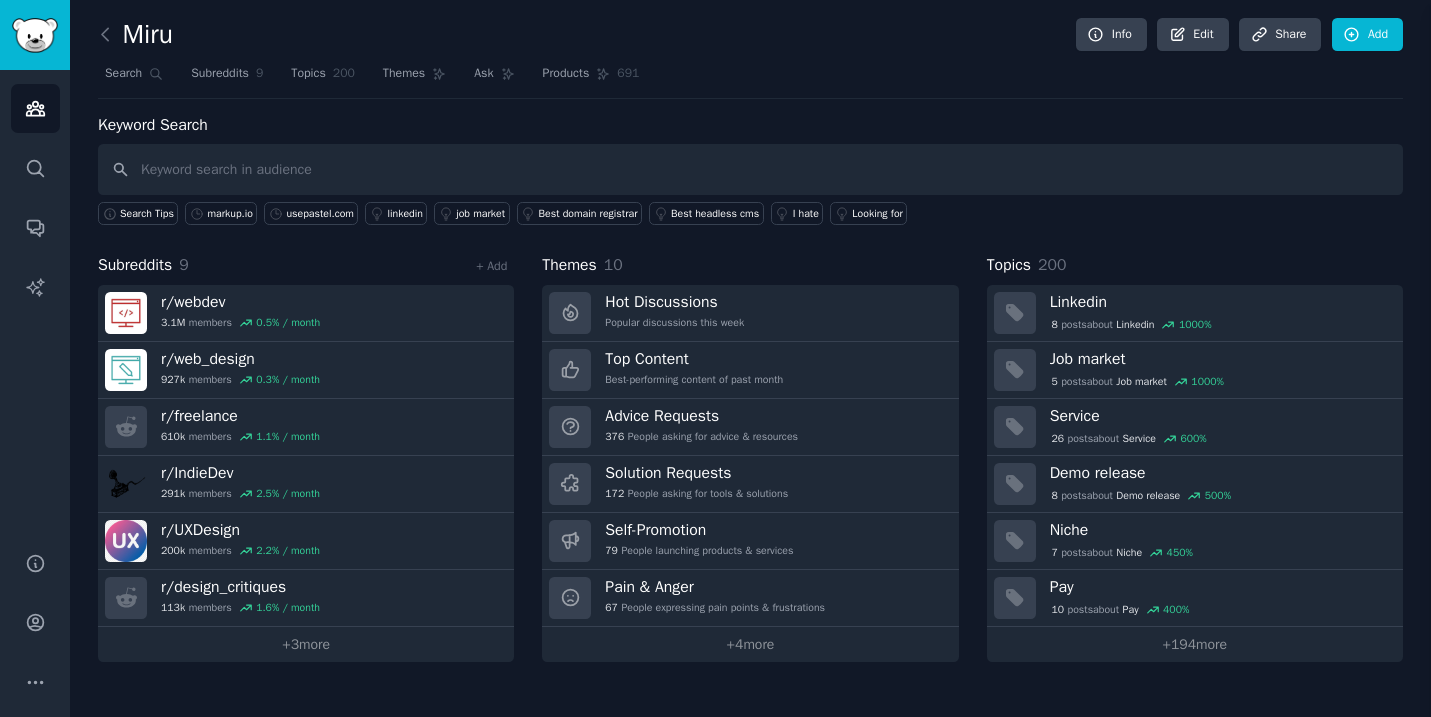 scroll, scrollTop: 0, scrollLeft: 0, axis: both 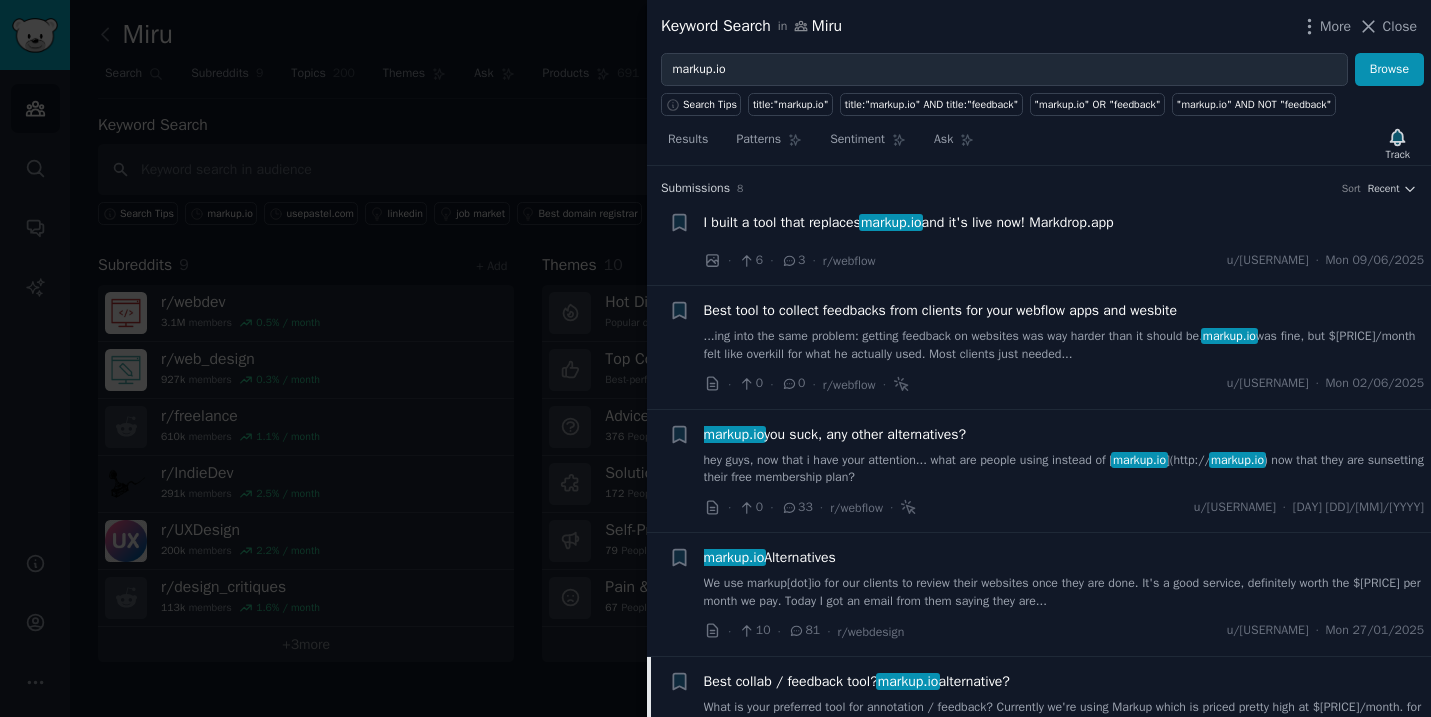 type 